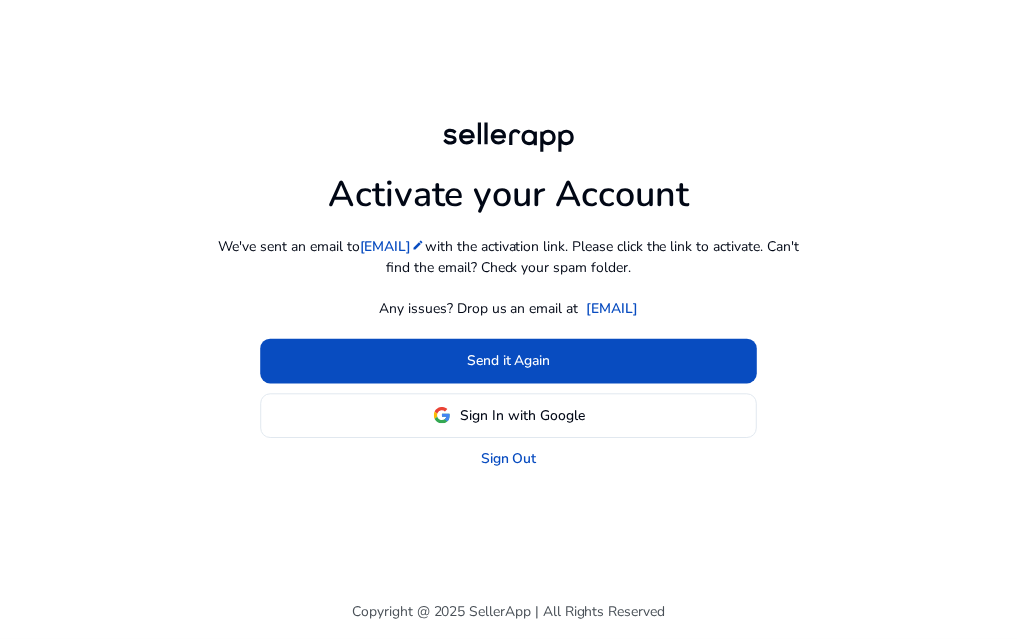 scroll, scrollTop: 0, scrollLeft: 0, axis: both 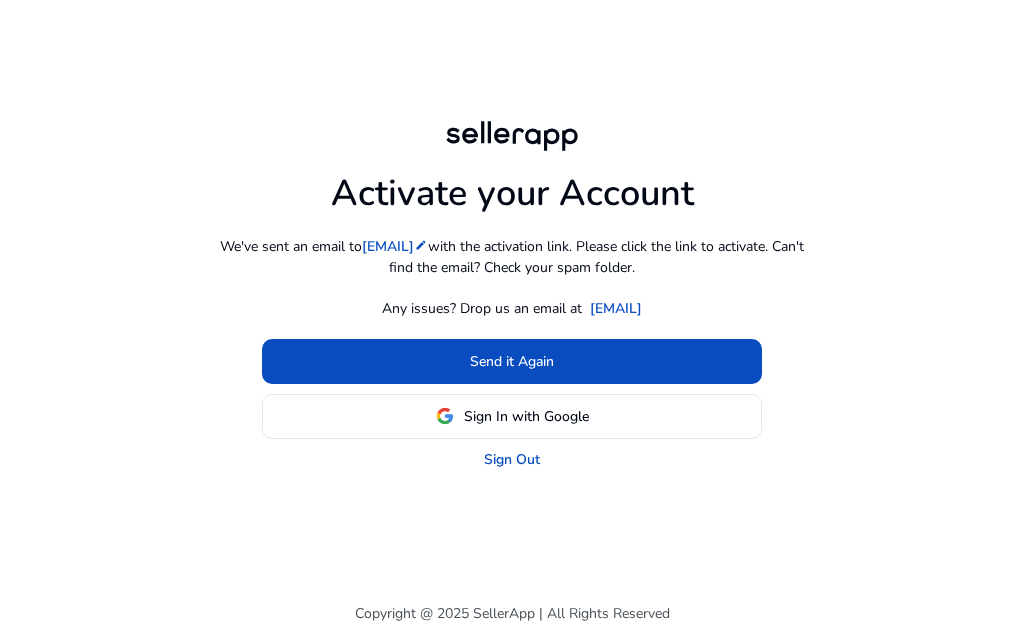 click on "Sign In with Google" 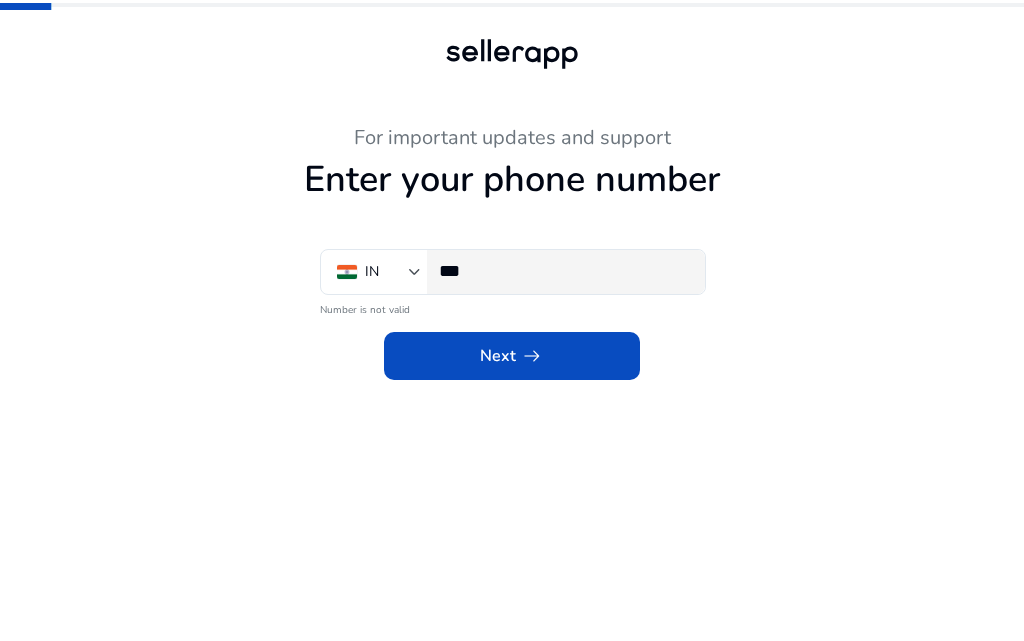 click on "***" at bounding box center (564, 271) 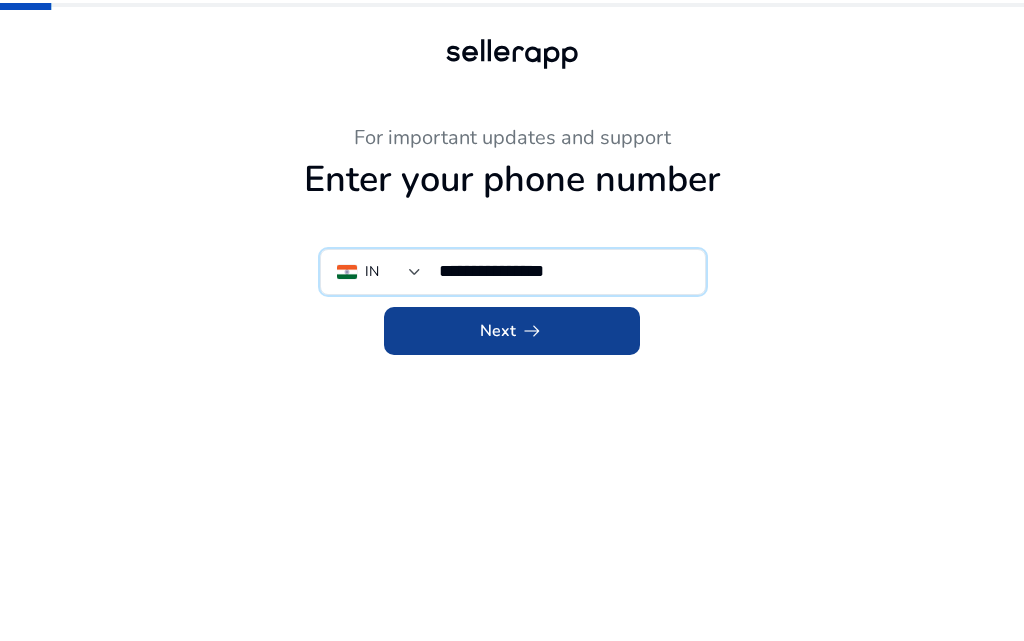 type on "**********" 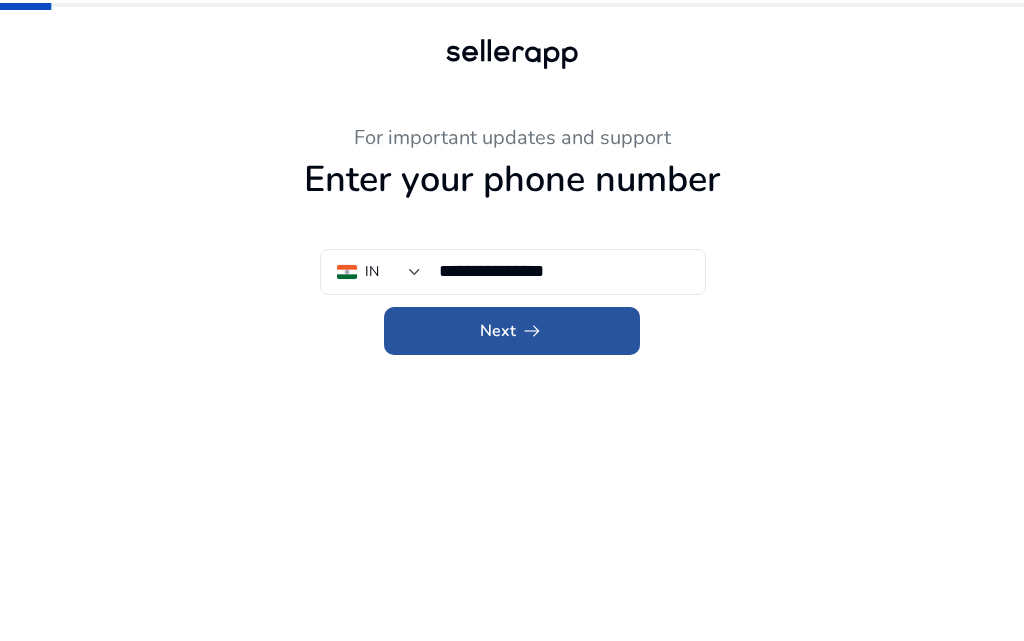 click on "Next   arrow_right_alt" 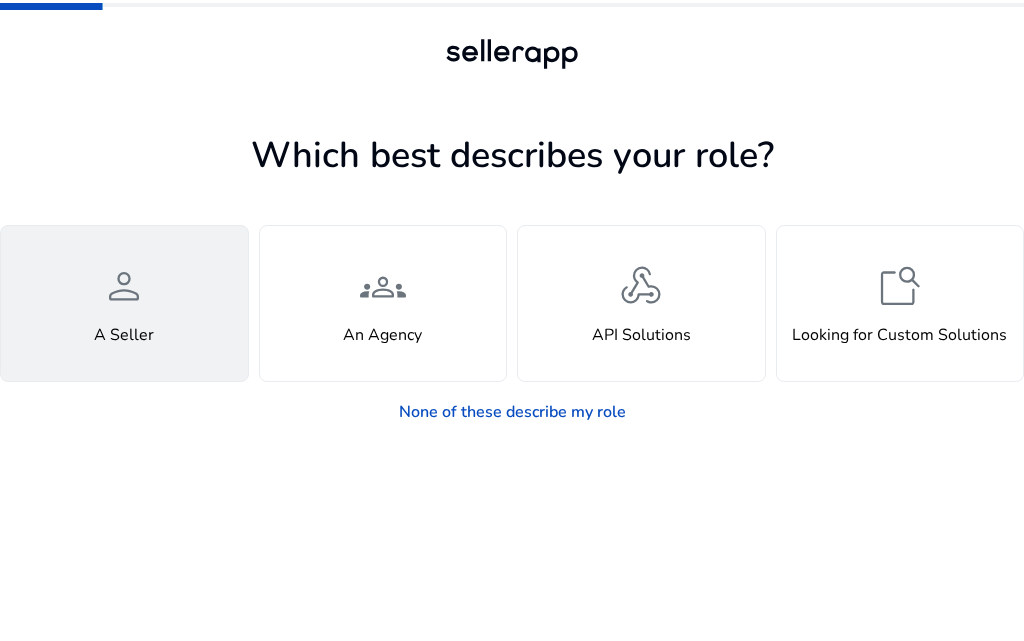 click on "A Seller" 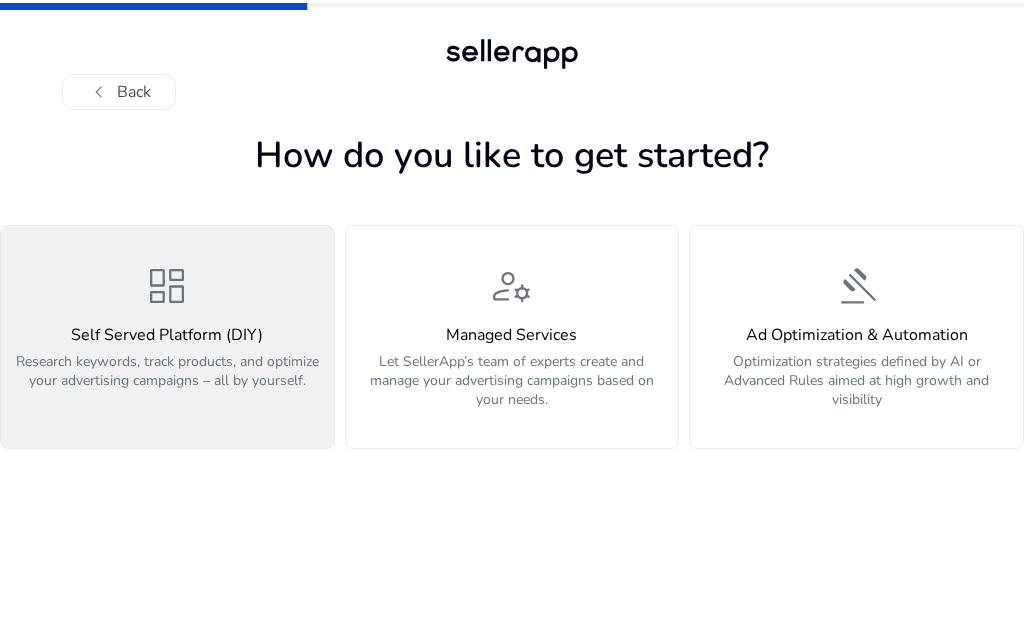click on "dashboard  Self Served Platform (DIY)  Research keywords, track products, and optimize your advertising campaigns – all by yourself." 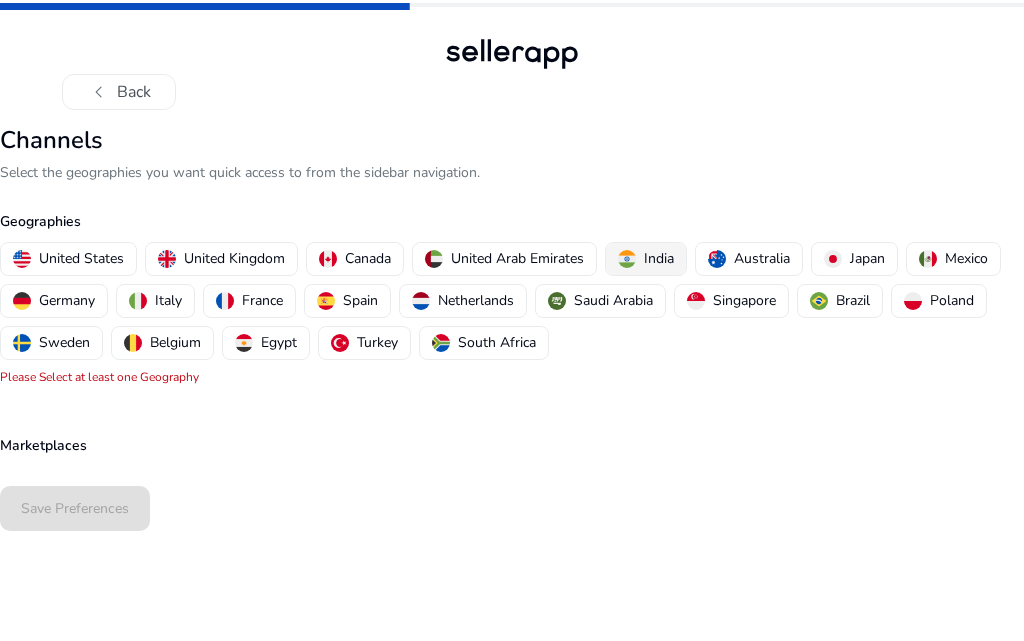 click on "India" at bounding box center (659, 258) 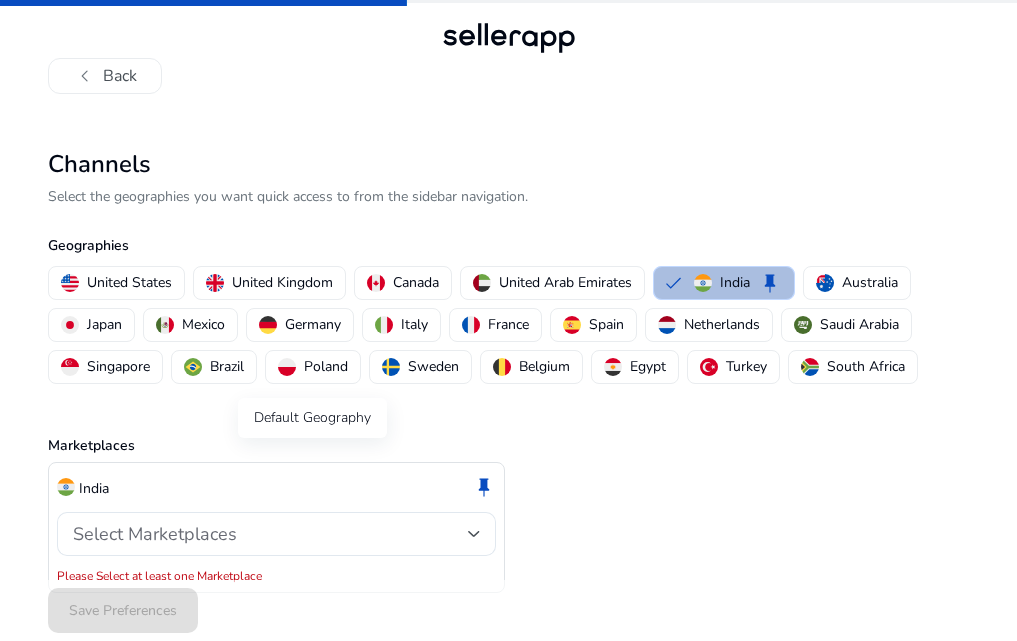 scroll, scrollTop: 5, scrollLeft: 0, axis: vertical 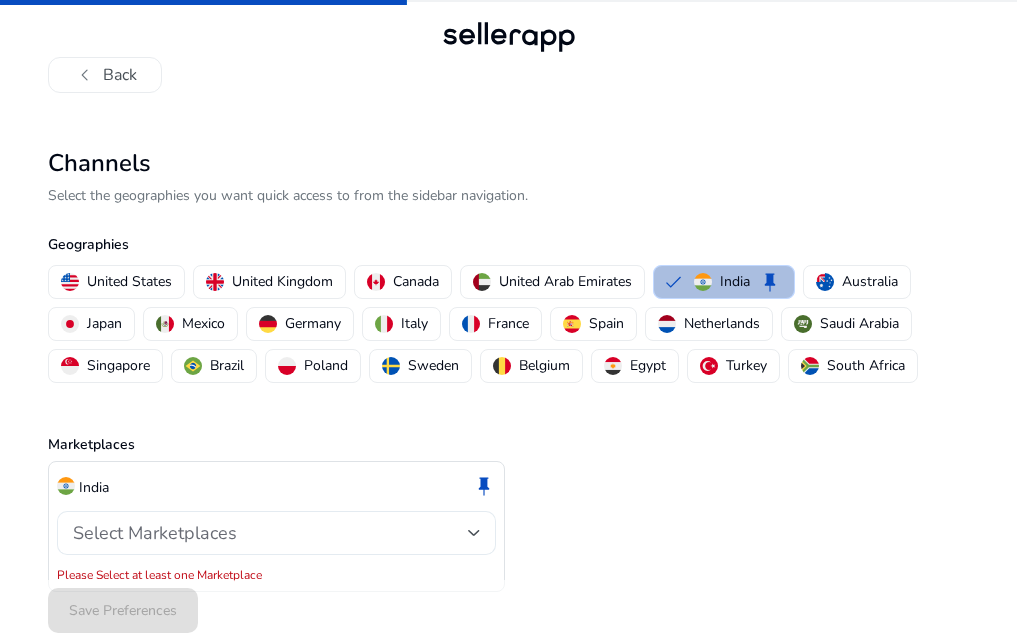 click on "Select Marketplaces" at bounding box center (270, 533) 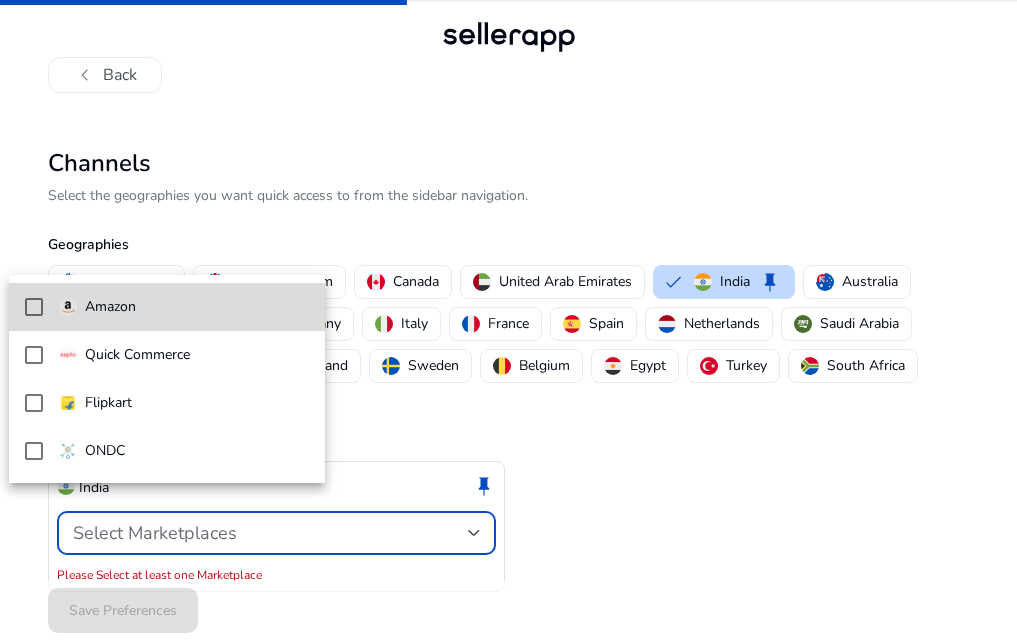 click on "Amazon" at bounding box center (110, 307) 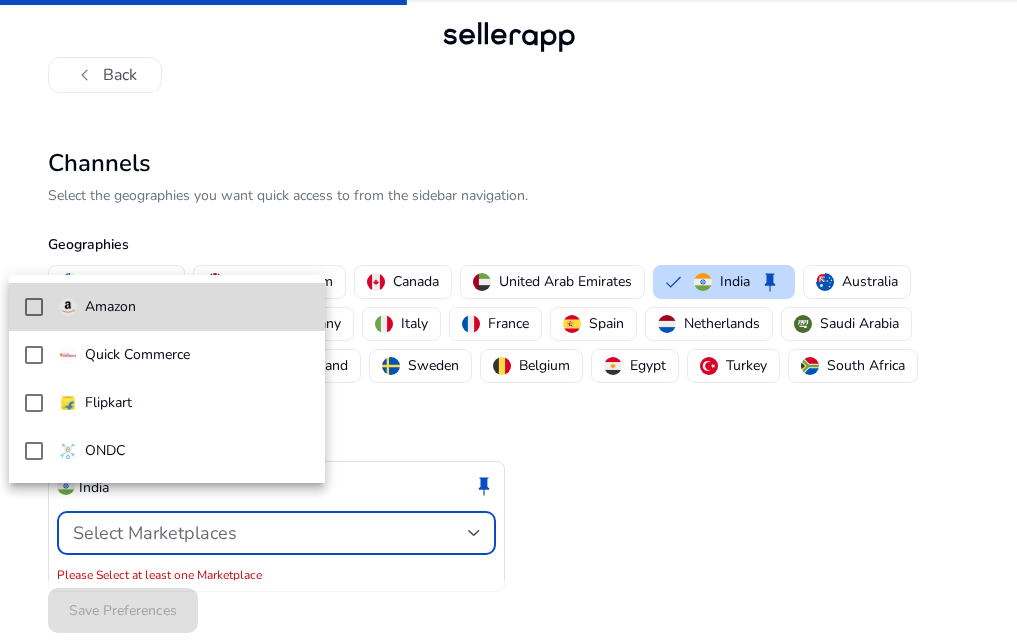 scroll, scrollTop: 0, scrollLeft: 0, axis: both 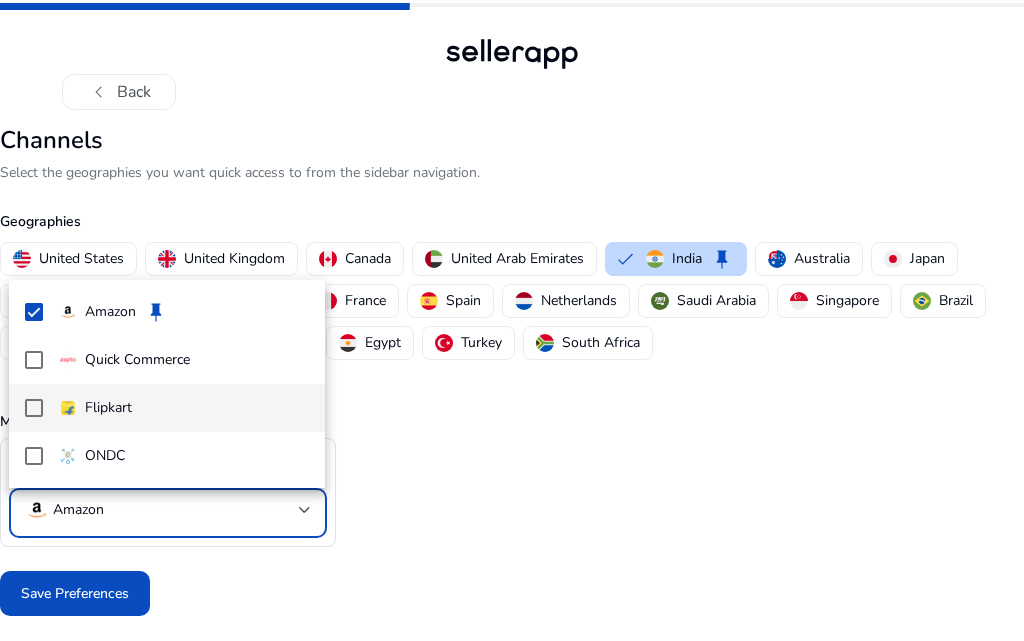 click at bounding box center [34, 408] 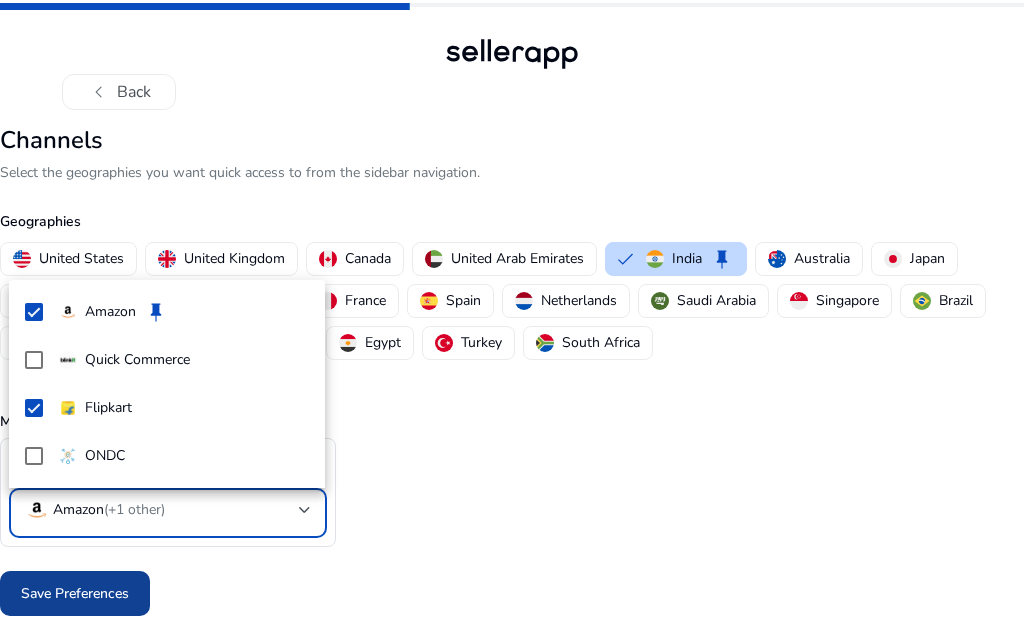 click at bounding box center [512, 320] 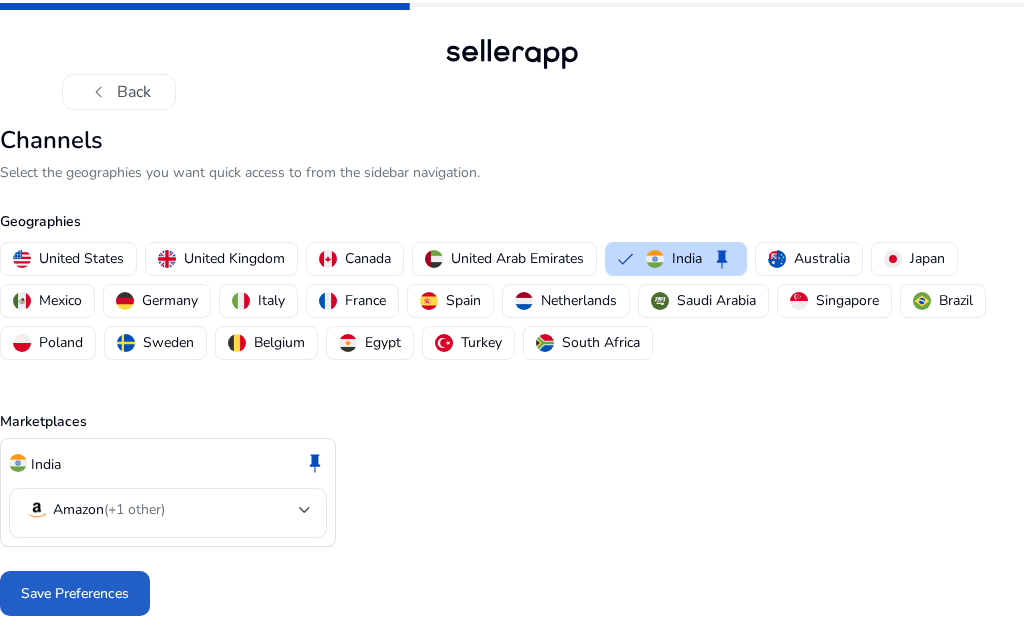 click on "Save Preferences" 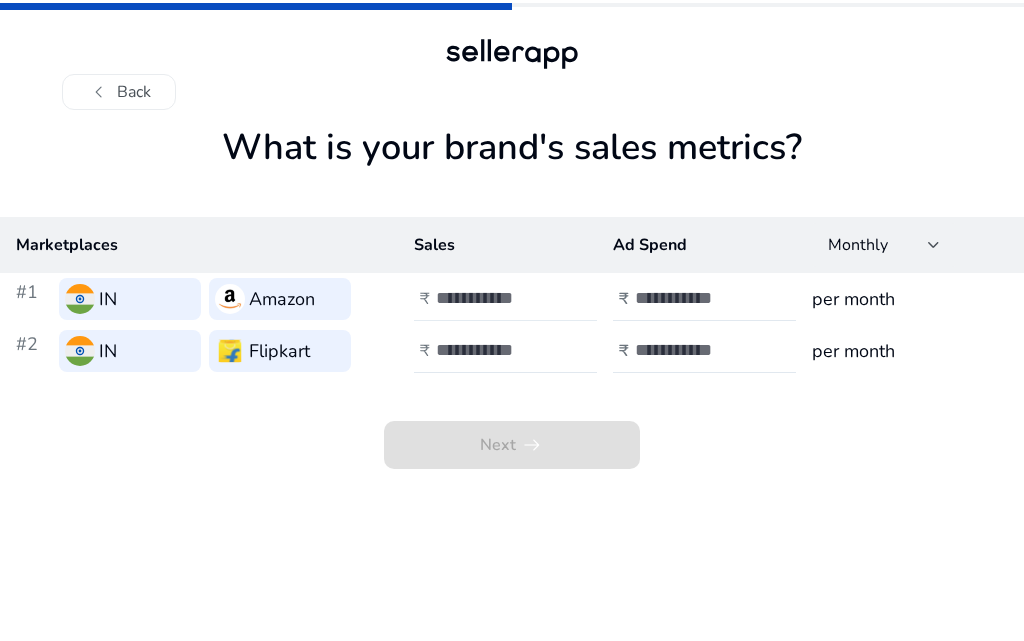 click at bounding box center [503, 298] 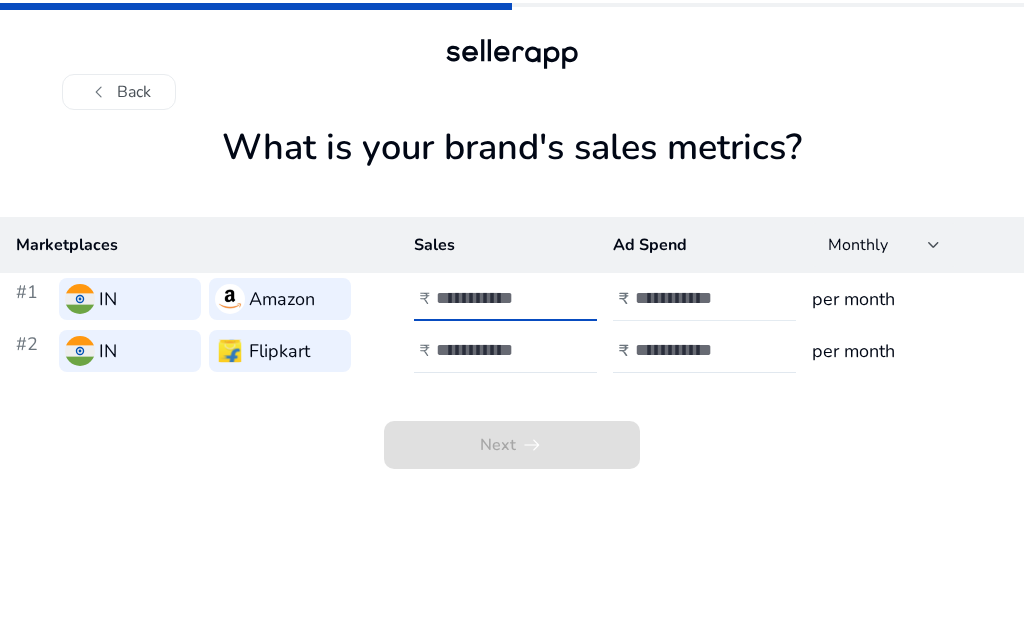 type on "******" 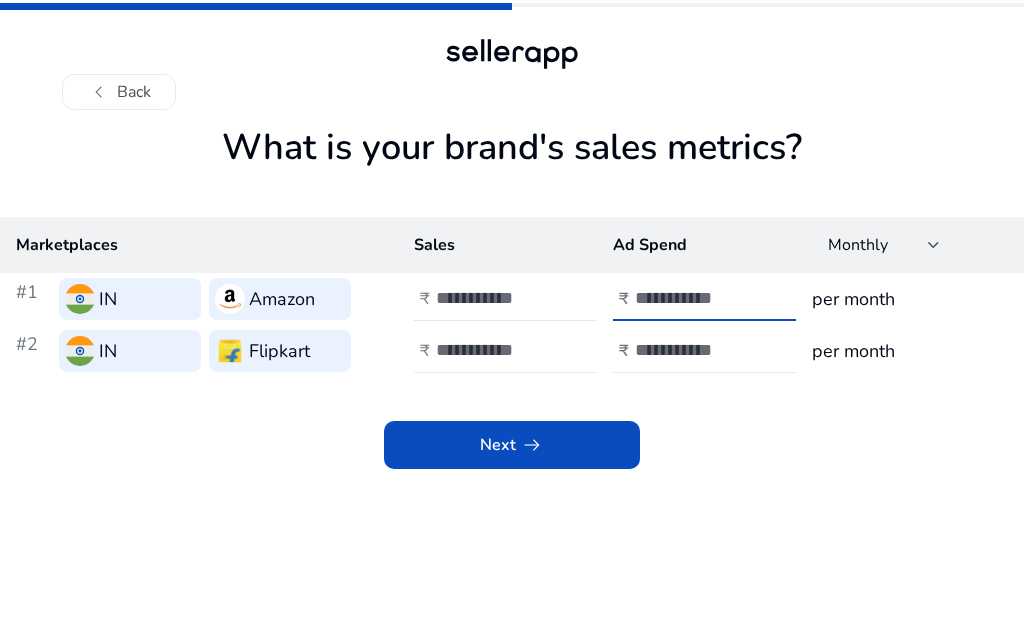 type on "*****" 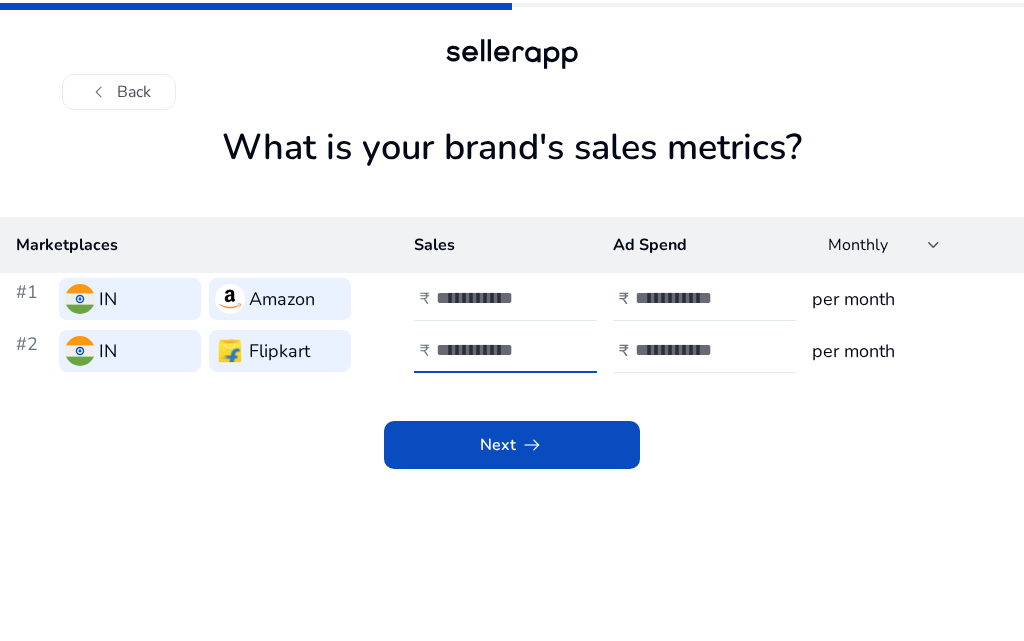 type on "*****" 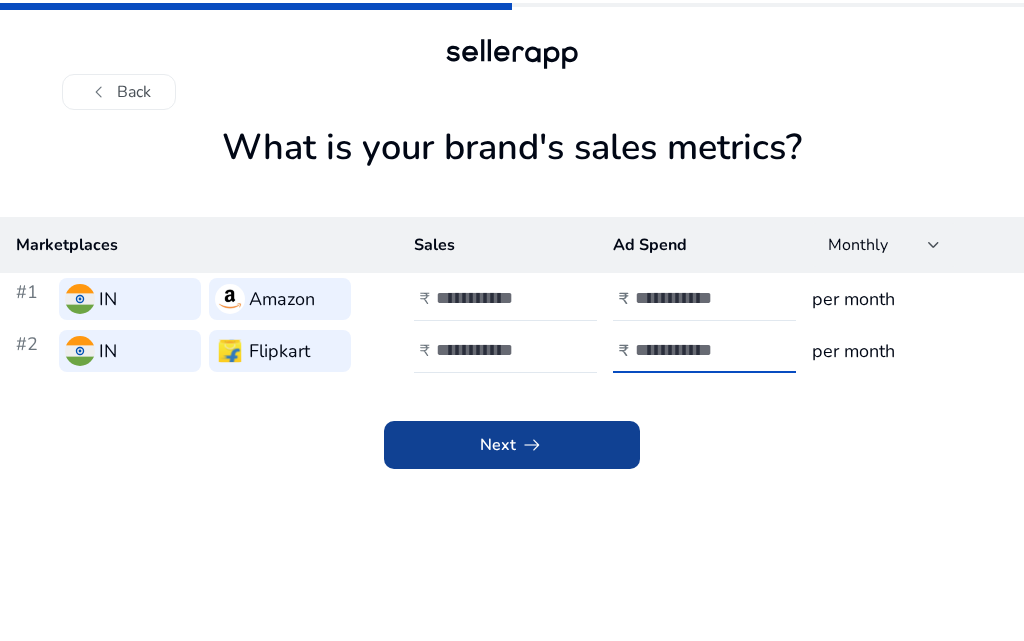 type on "****" 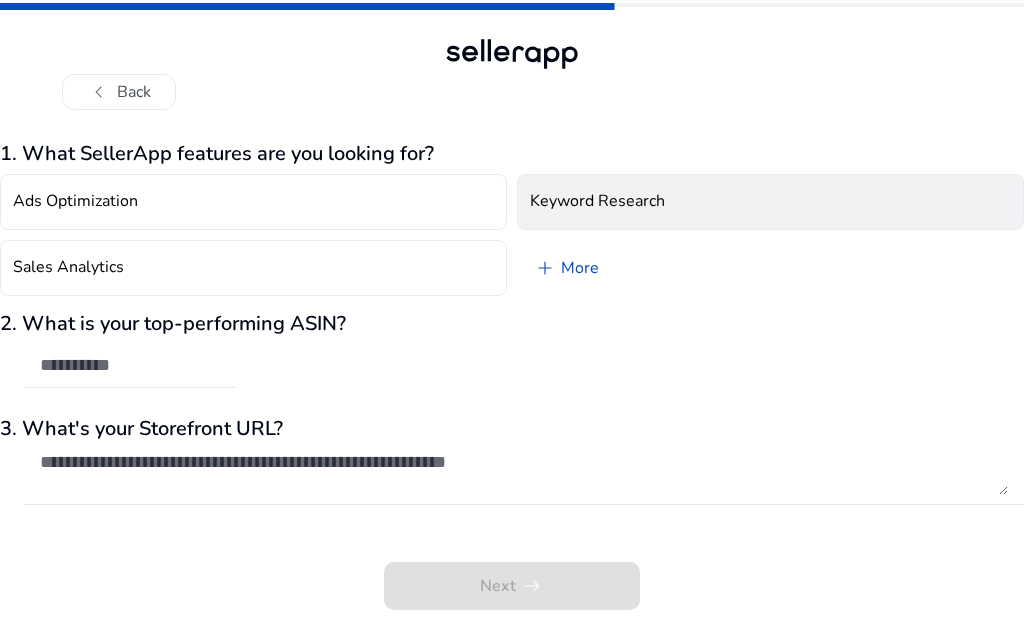 click on "Keyword Research" 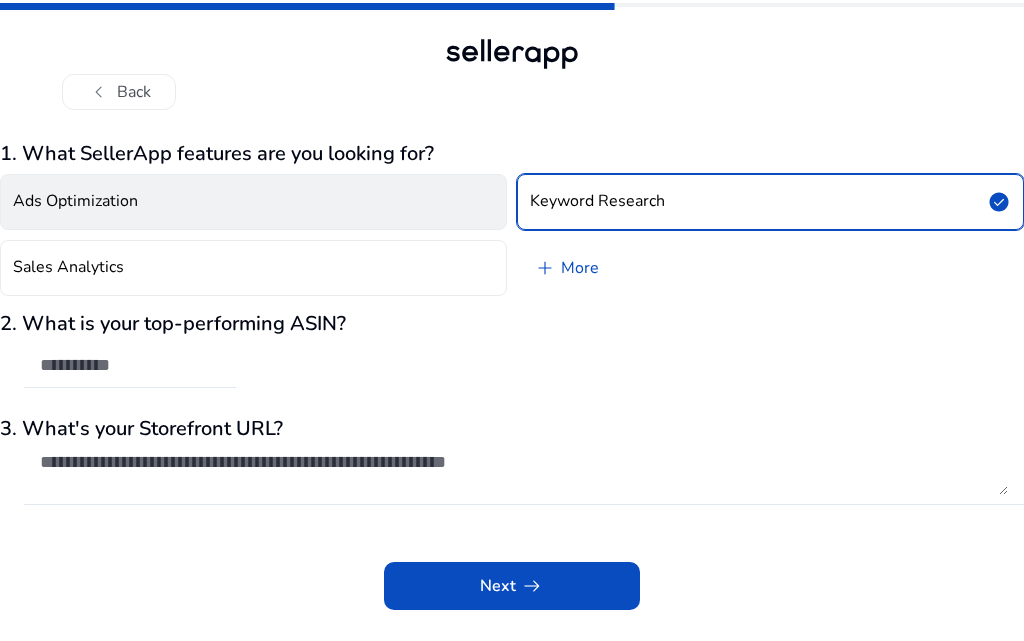click on "Ads Optimization" 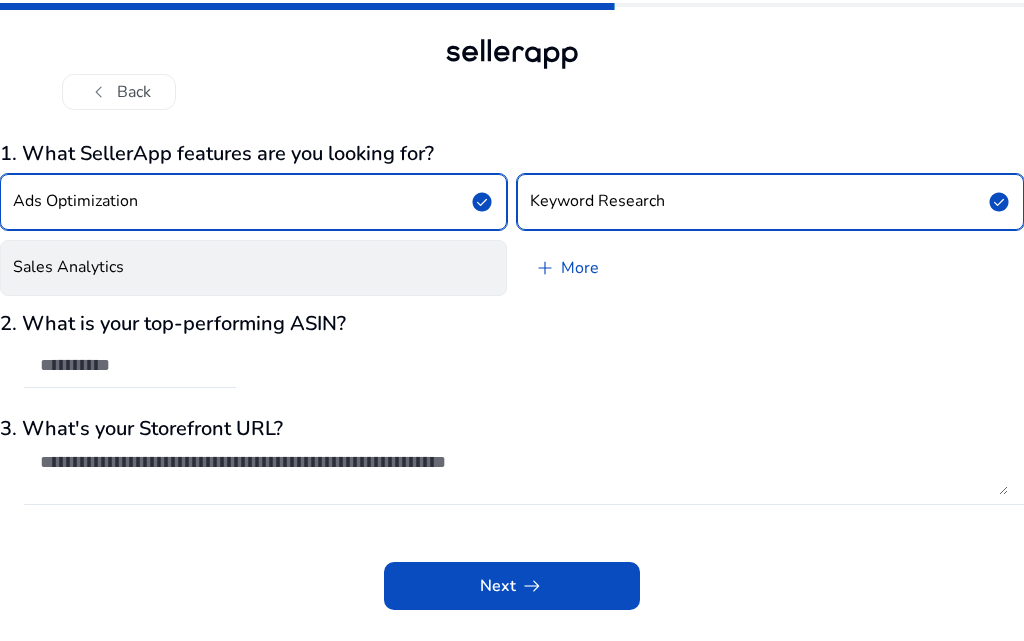 click on "Sales Analytics" 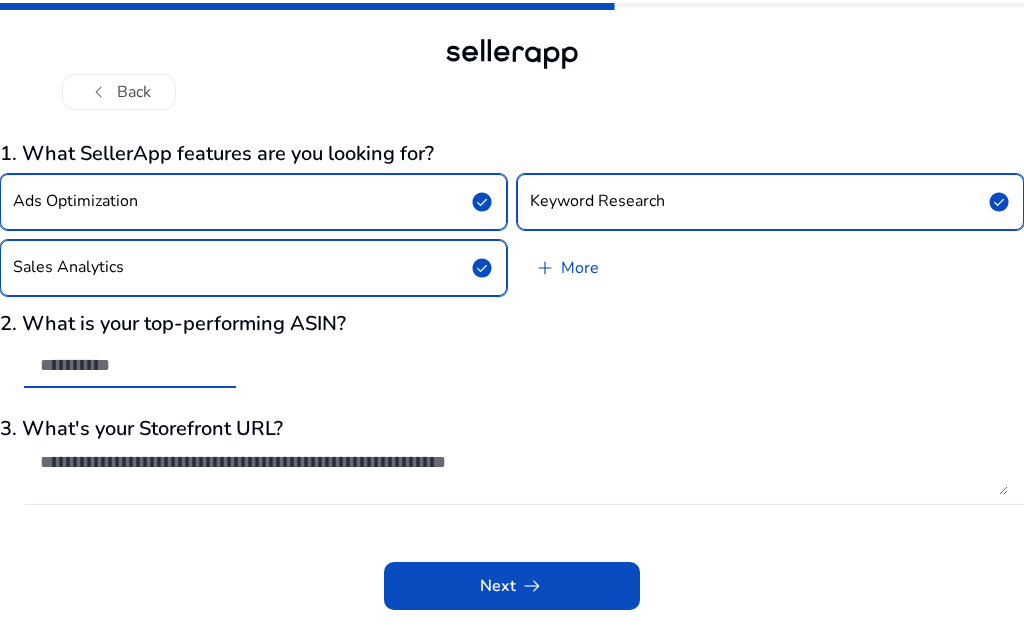 click at bounding box center [130, 365] 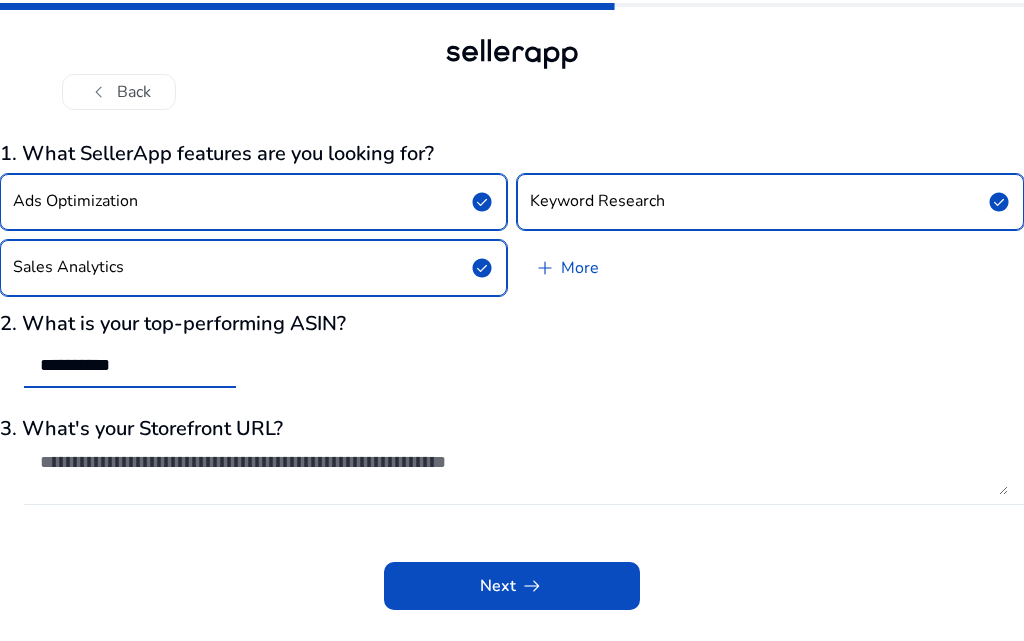 type on "**********" 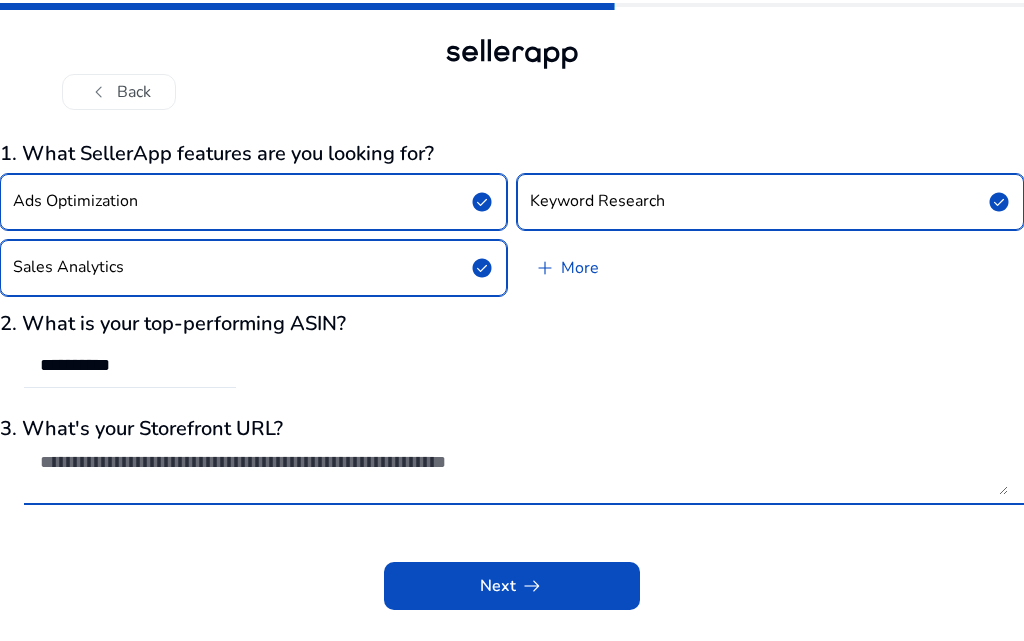 click at bounding box center (524, 473) 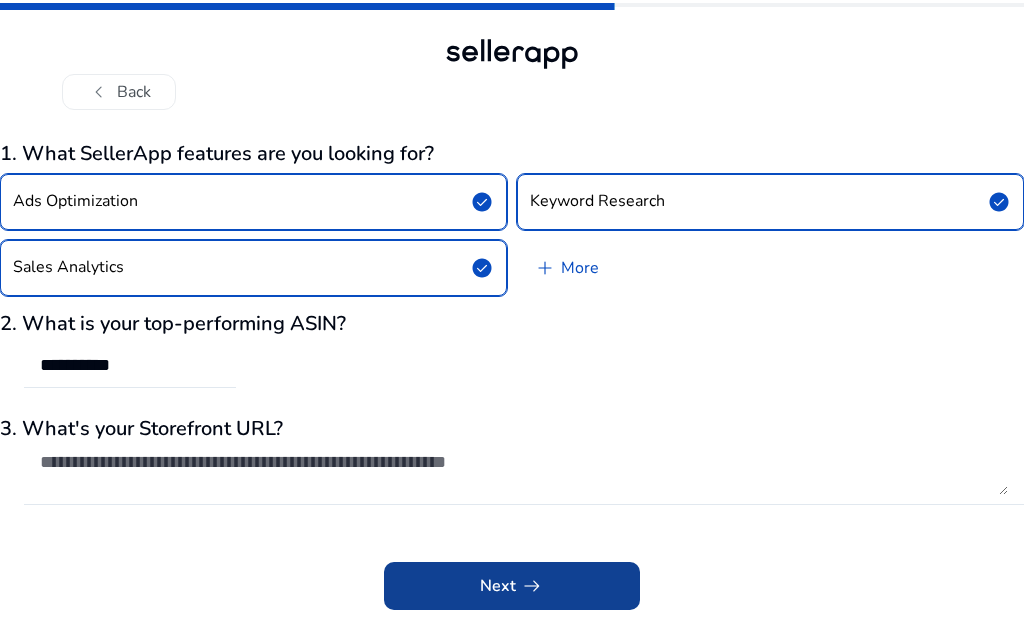 click 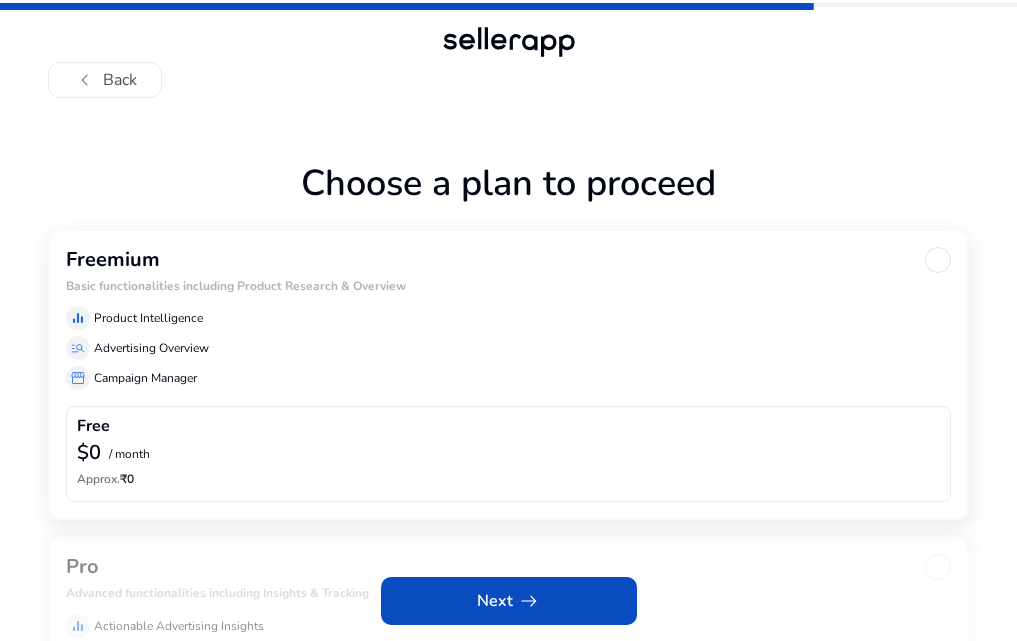 click on "Choose a plan to proceed" 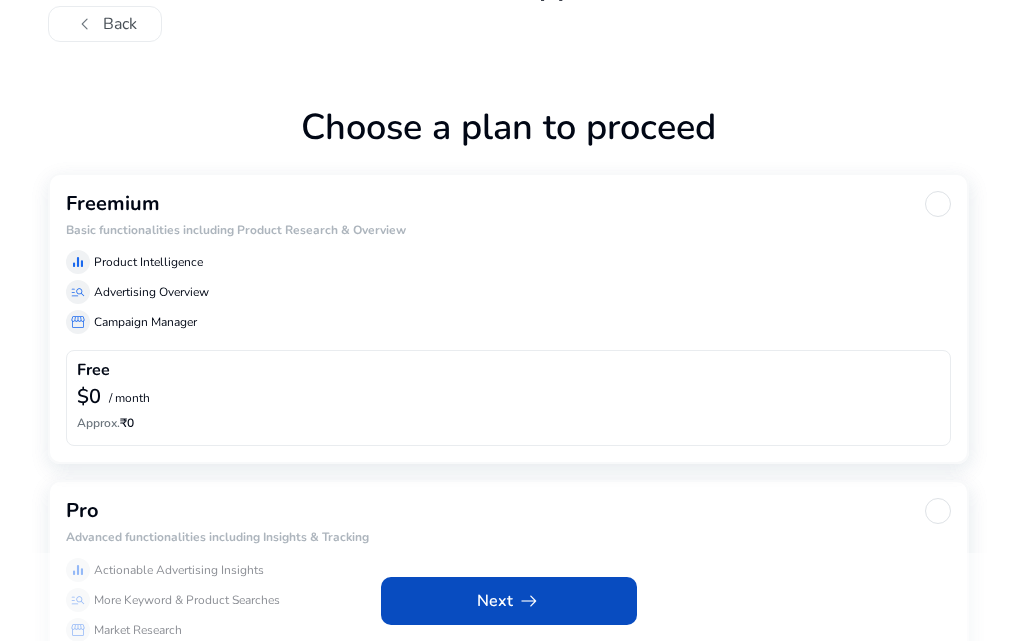 scroll, scrollTop: 84, scrollLeft: 0, axis: vertical 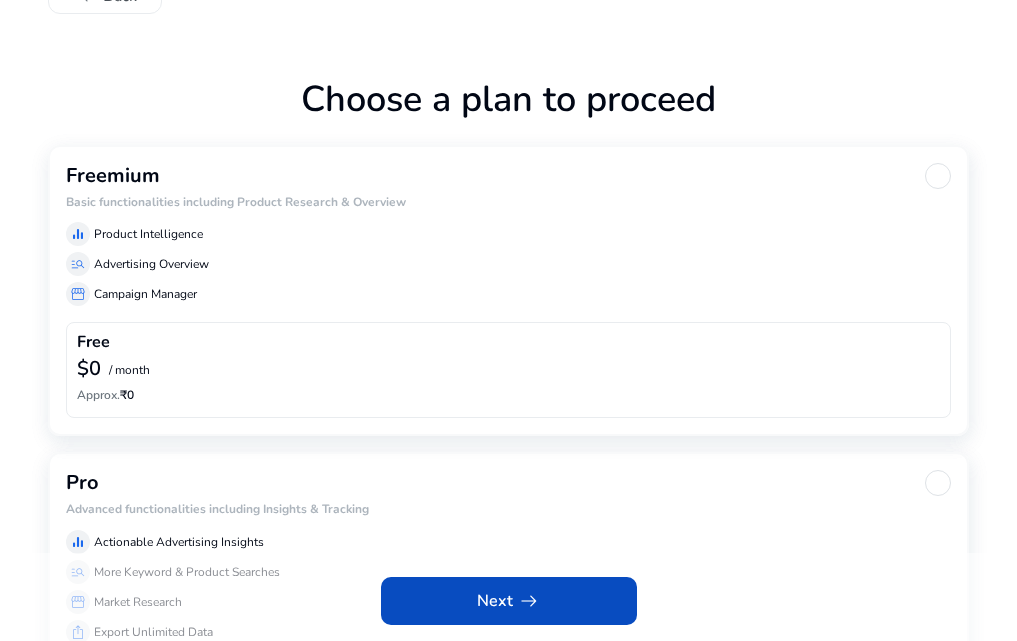 click 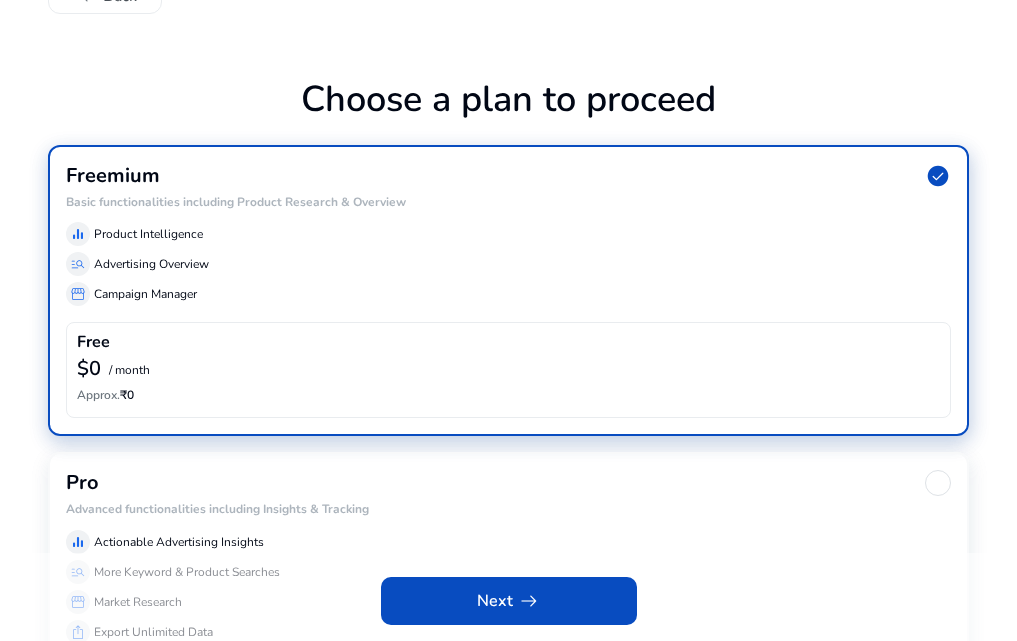 scroll, scrollTop: 69, scrollLeft: 0, axis: vertical 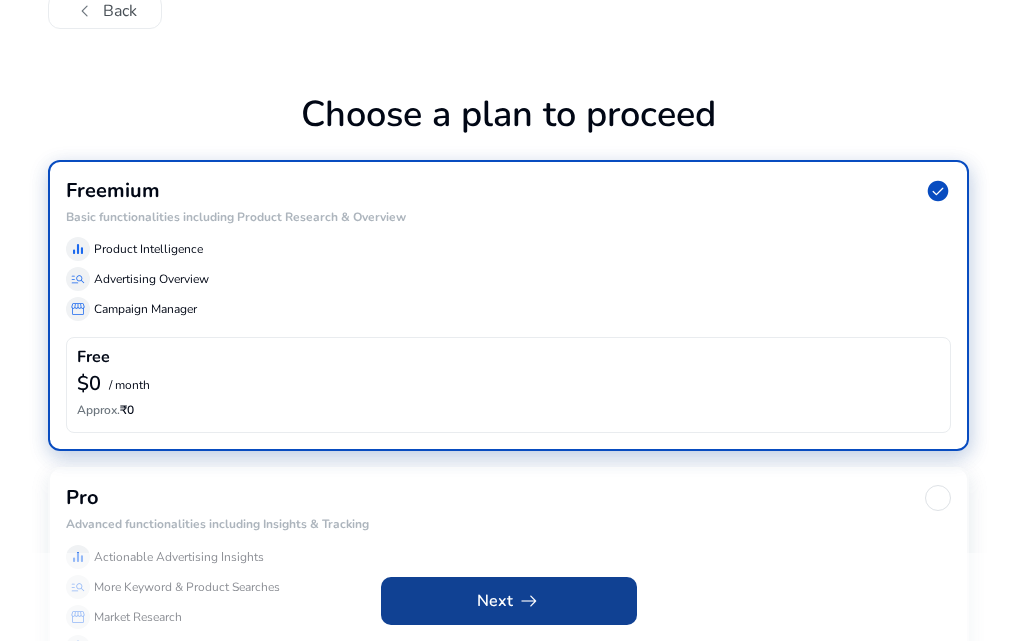 click on "arrow_right_alt" 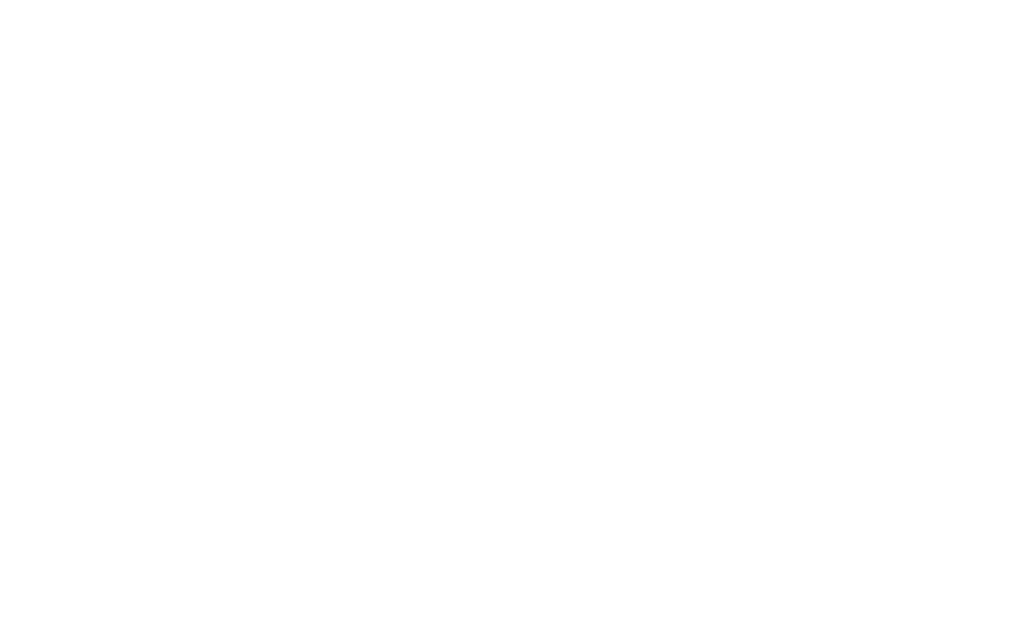 scroll, scrollTop: 0, scrollLeft: 0, axis: both 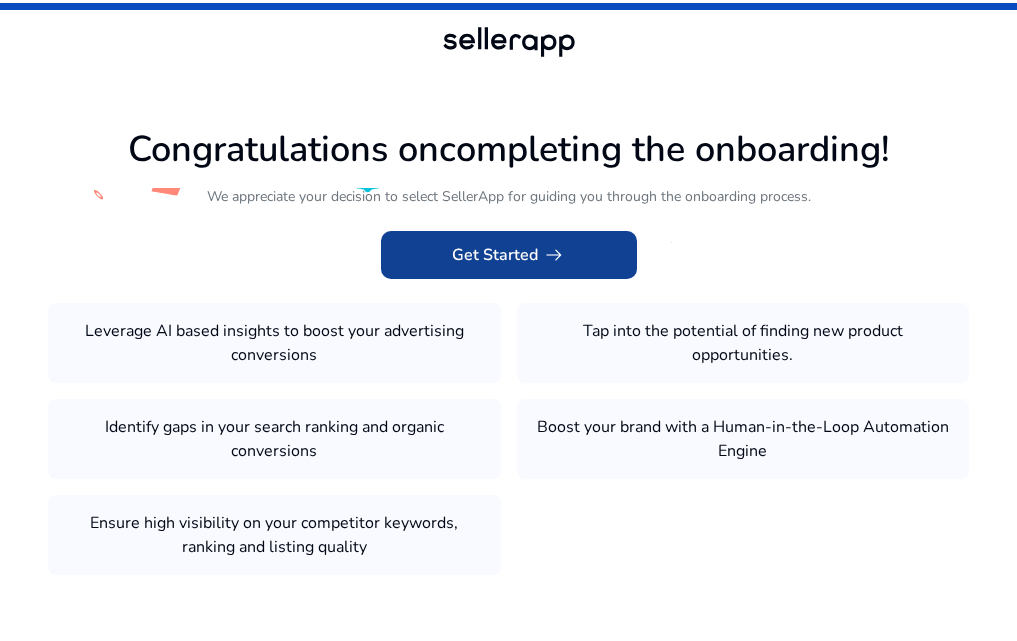 click on "Get Started   arrow_right_alt" 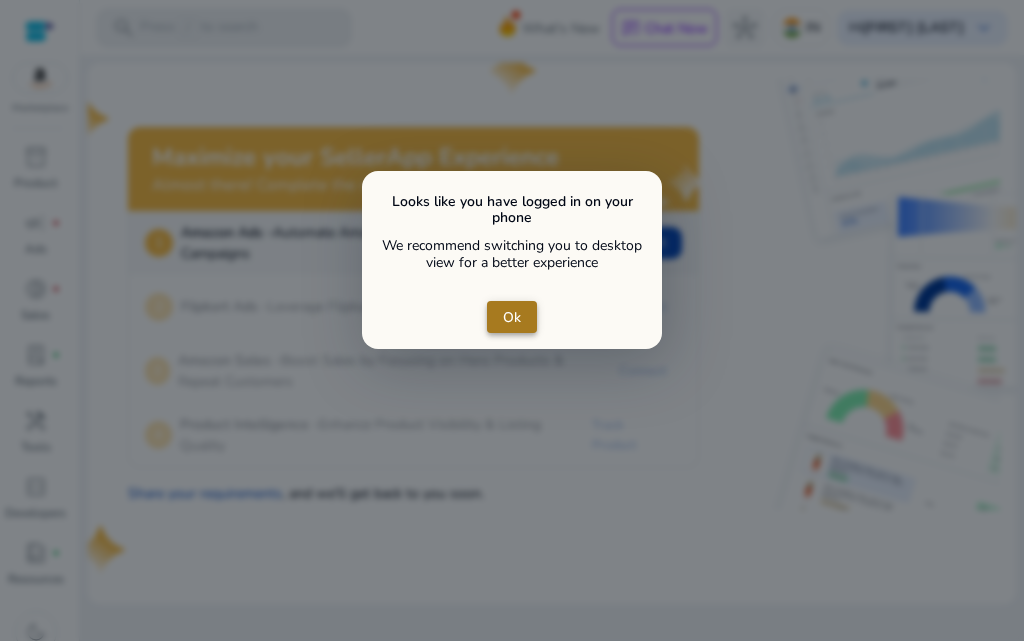click at bounding box center (512, 317) 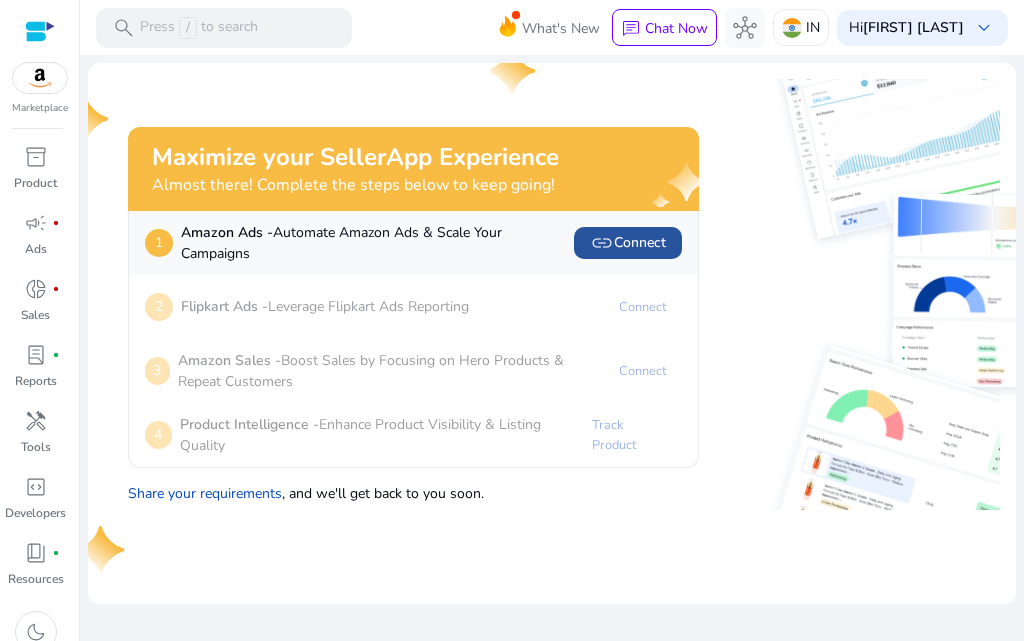 click on "link" 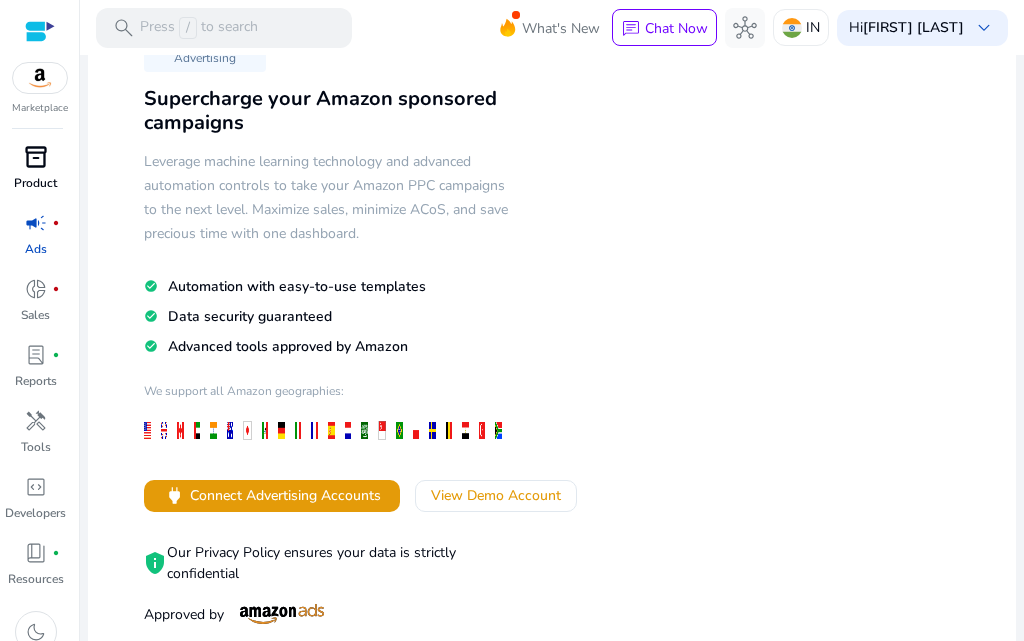 scroll, scrollTop: 0, scrollLeft: 0, axis: both 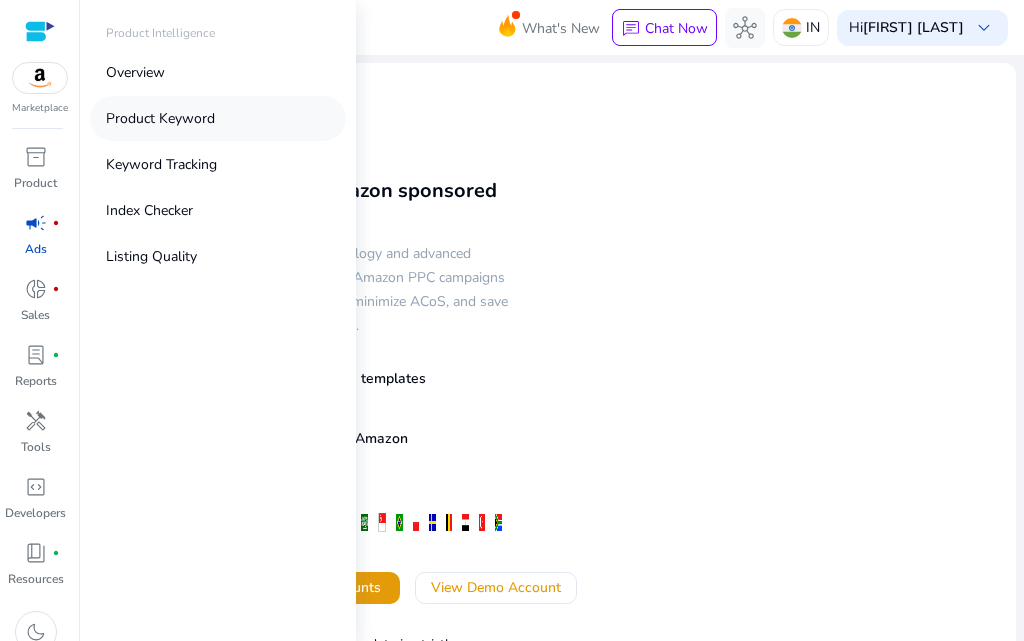 click on "Product Keyword" at bounding box center [160, 118] 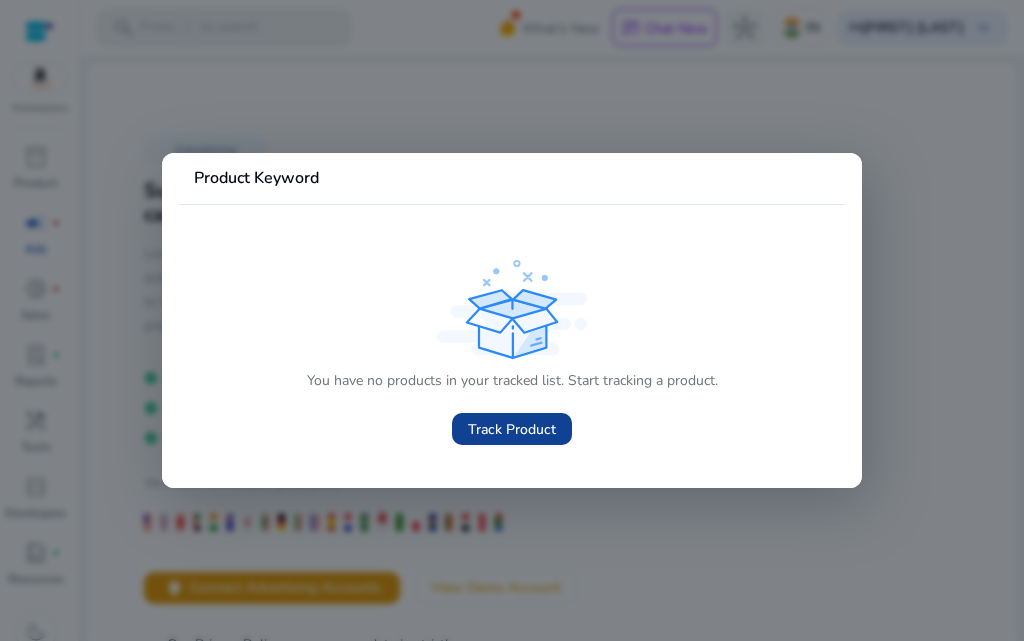 click on "Track Product" 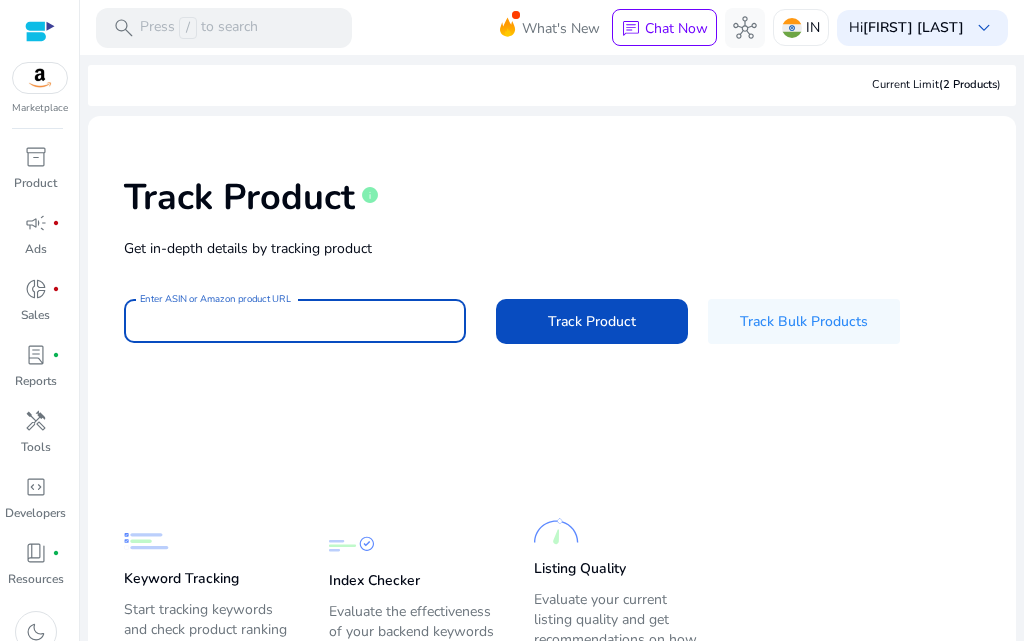 click on "Enter ASIN or Amazon product URL" at bounding box center [295, 321] 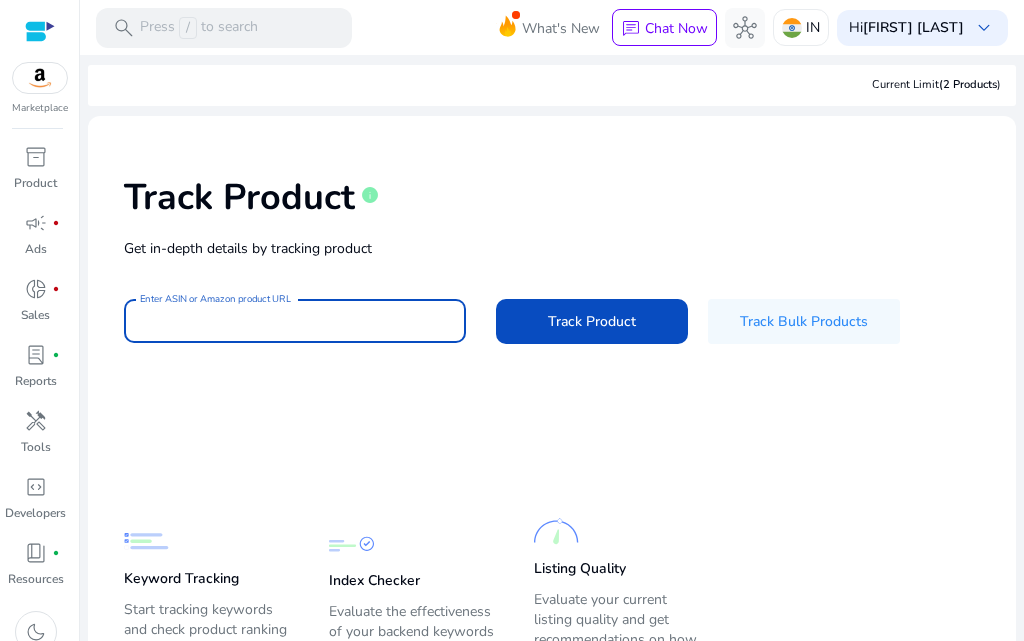 scroll, scrollTop: 0, scrollLeft: 0, axis: both 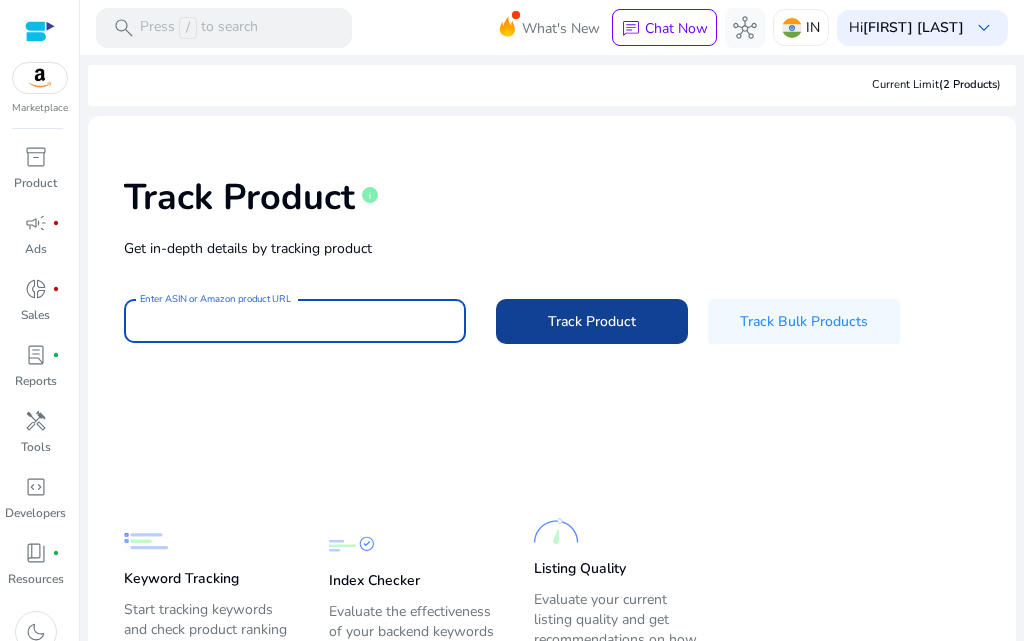 paste on "**********" 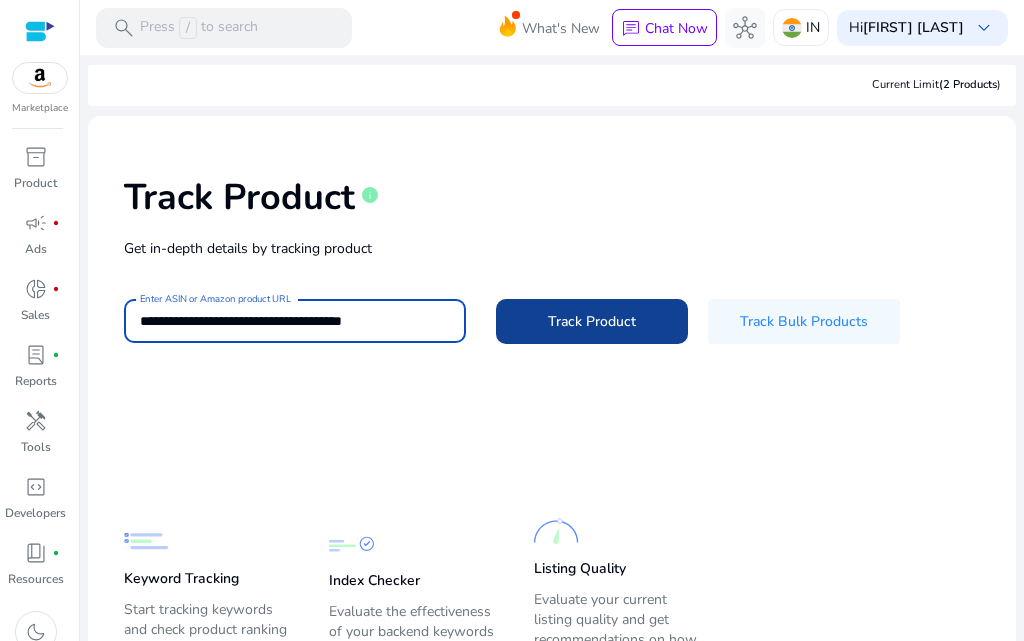 type on "**********" 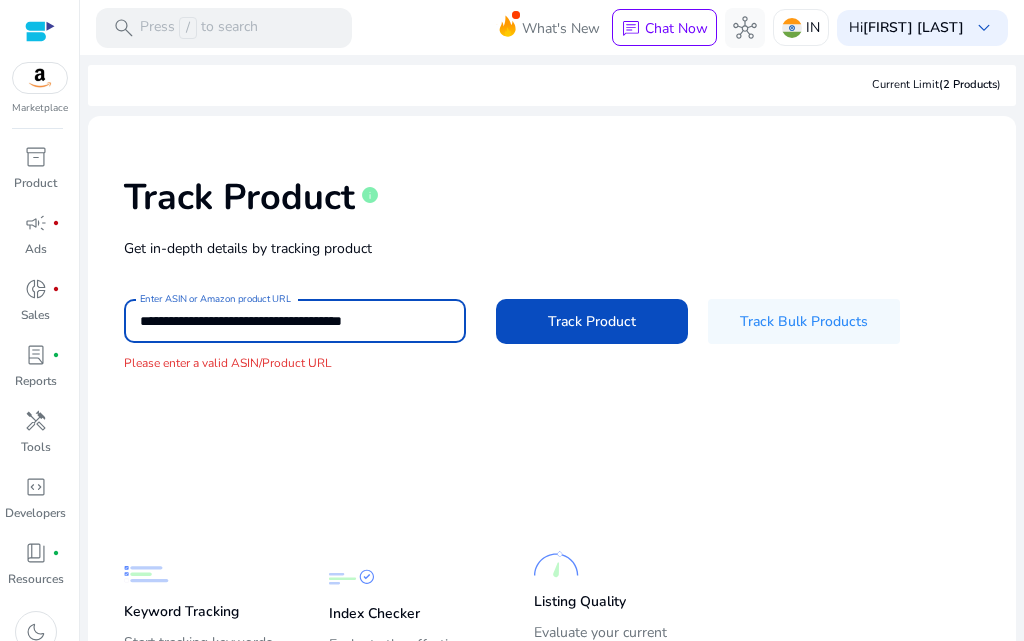 click on "**********" at bounding box center (295, 321) 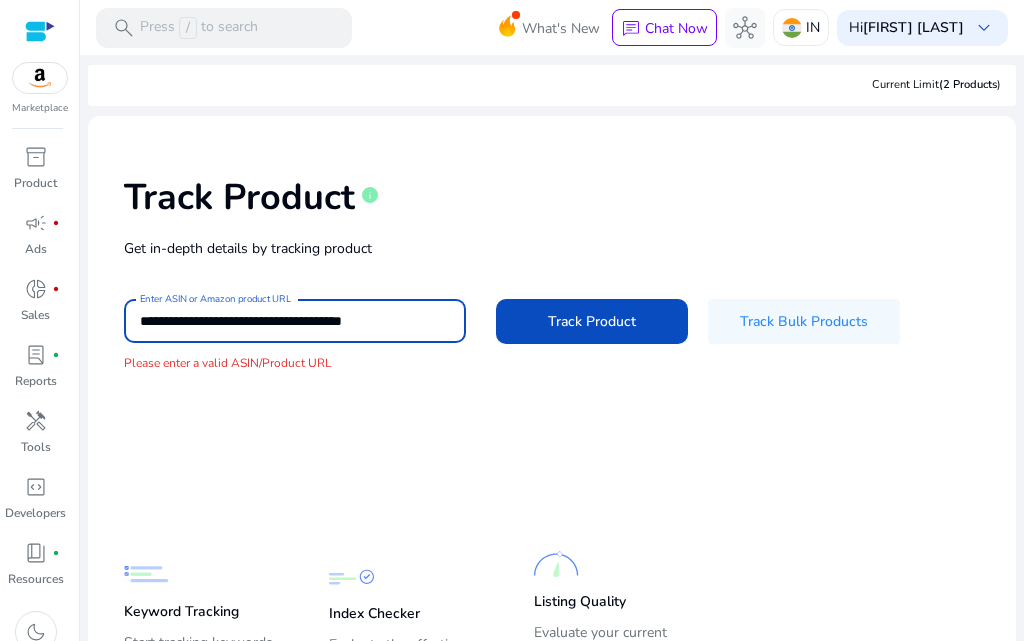 click on "**********" at bounding box center [295, 321] 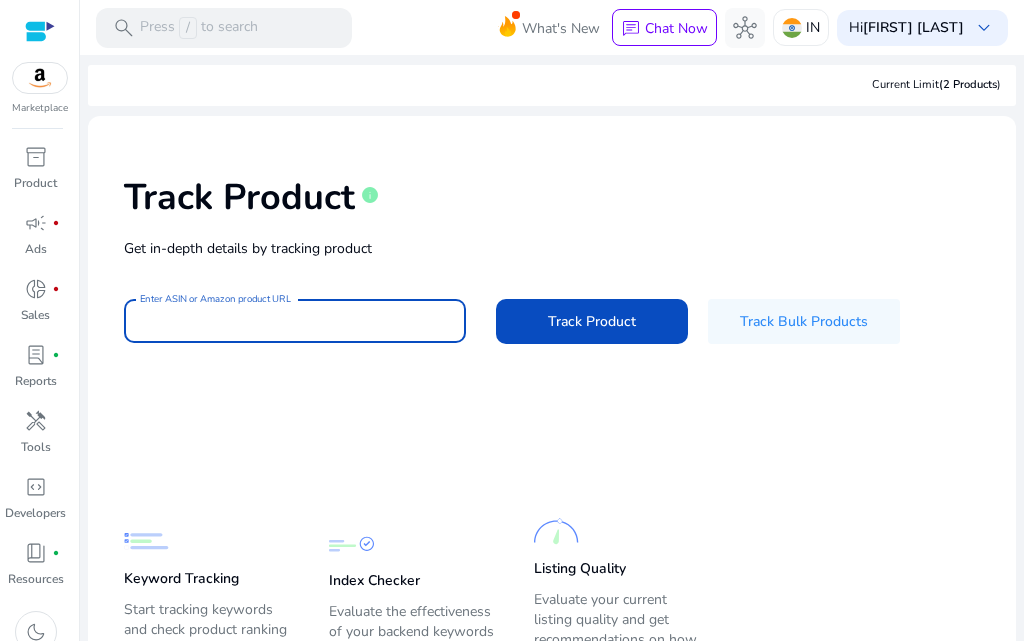 click on "Keyword Tracking  Start tracking keywords and check product ranking and position  Index Checker  Evaluate the effectiveness of your backend keywords  Listing Quality  Evaluate your current listing quality and get recommendations on how to improve your score" 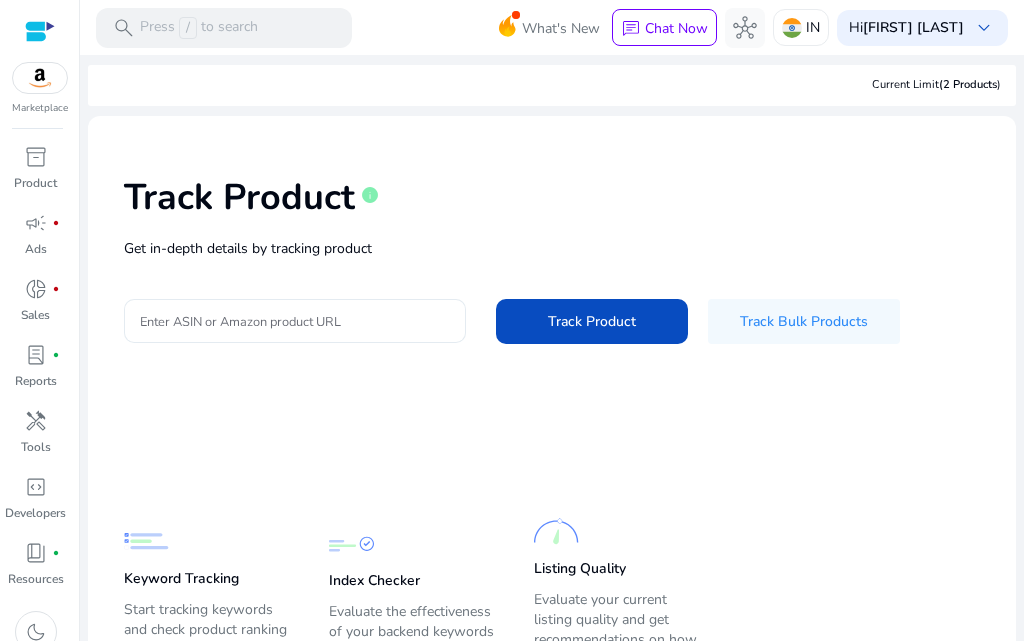 click on "Enter ASIN or Amazon product URL" at bounding box center [295, 321] 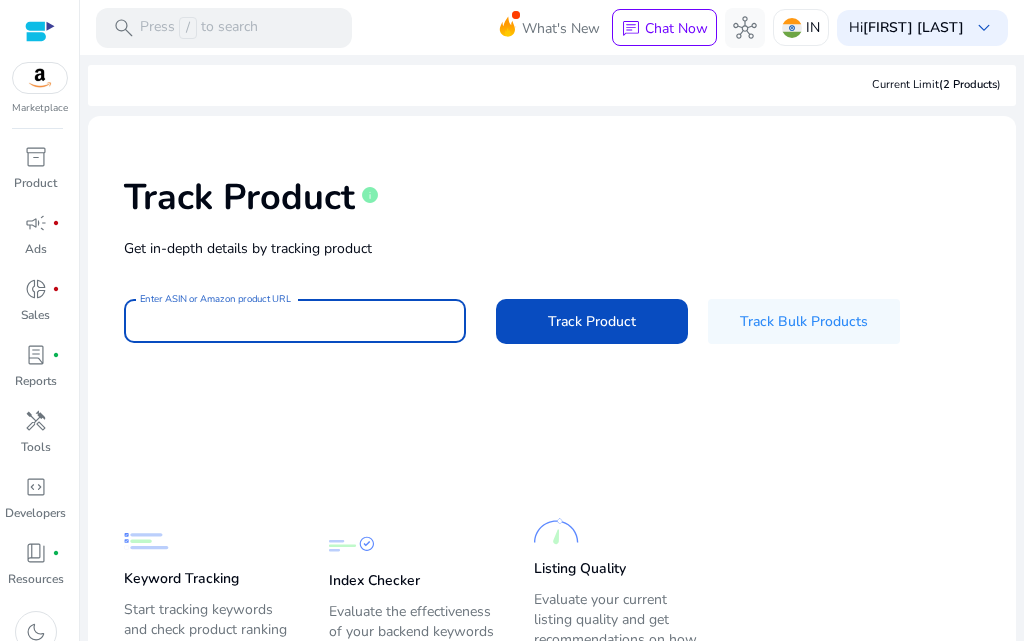 paste on "**********" 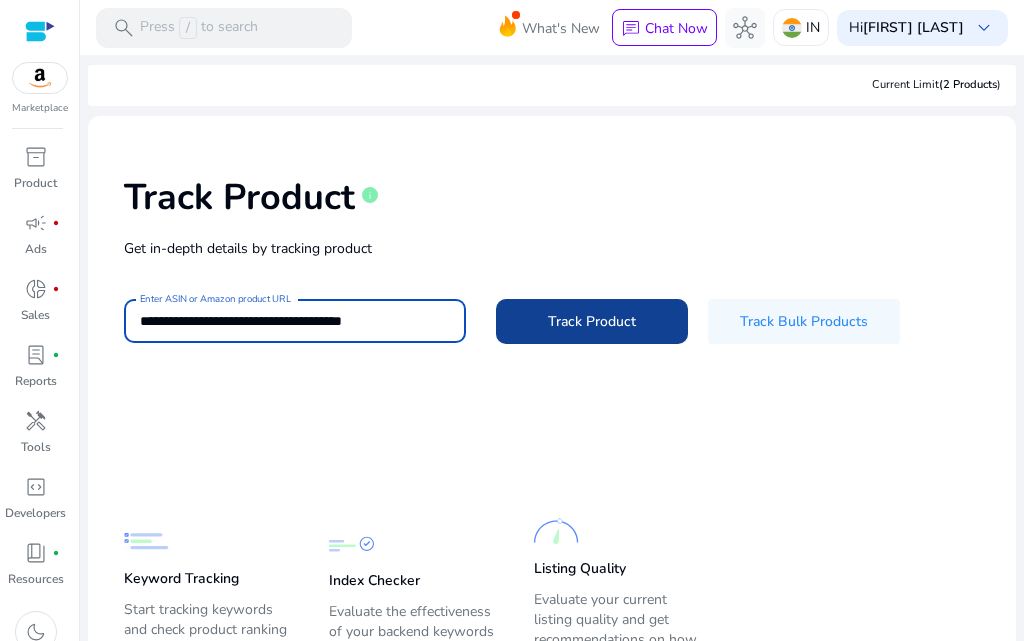 click on "Track Product" 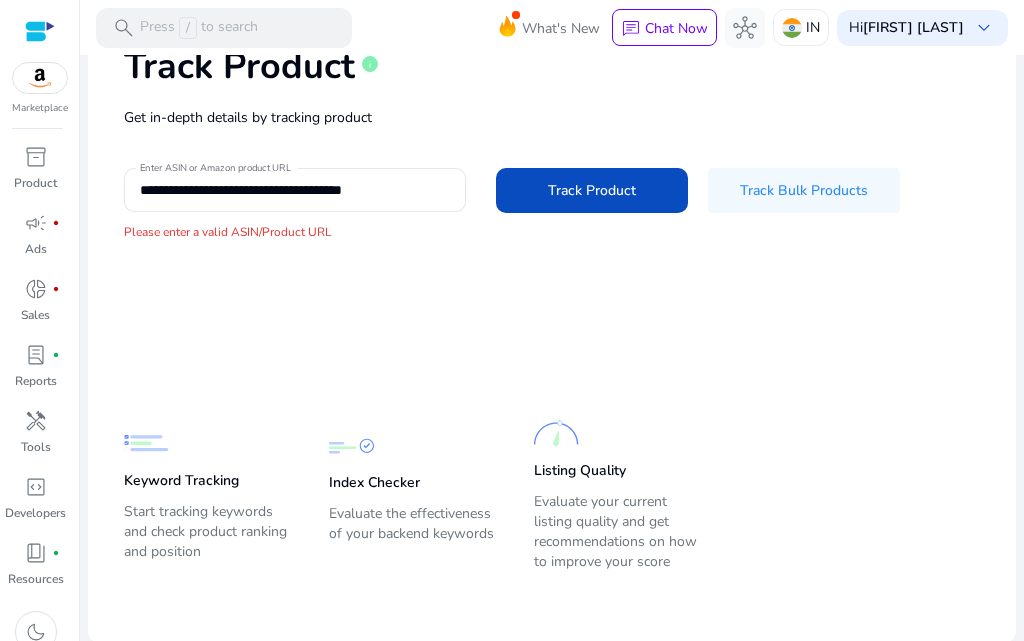 scroll, scrollTop: 133, scrollLeft: 0, axis: vertical 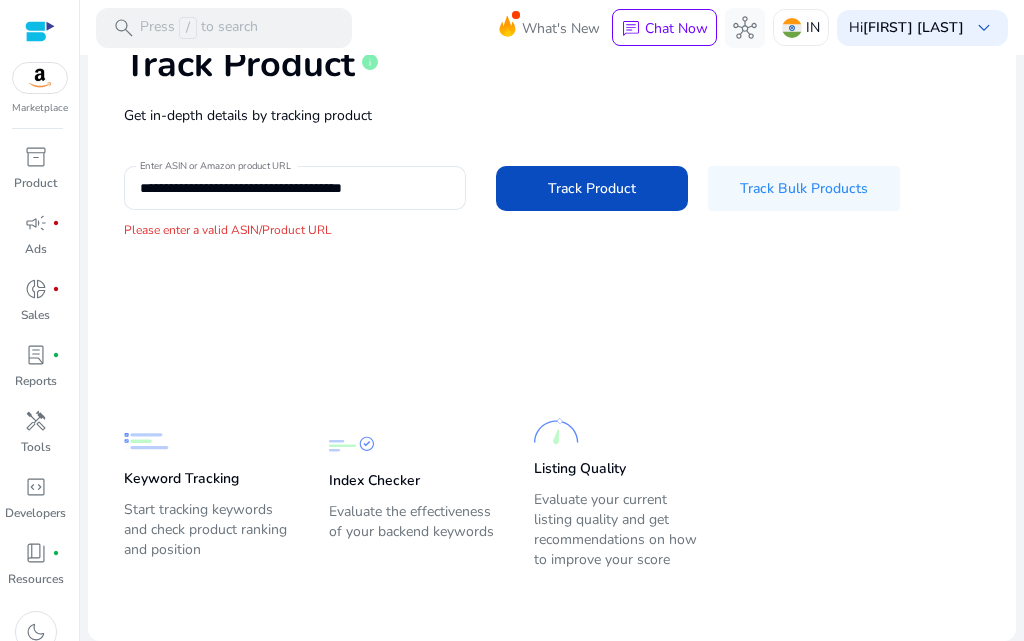 click on "Start tracking keywords and check product ranking and position" 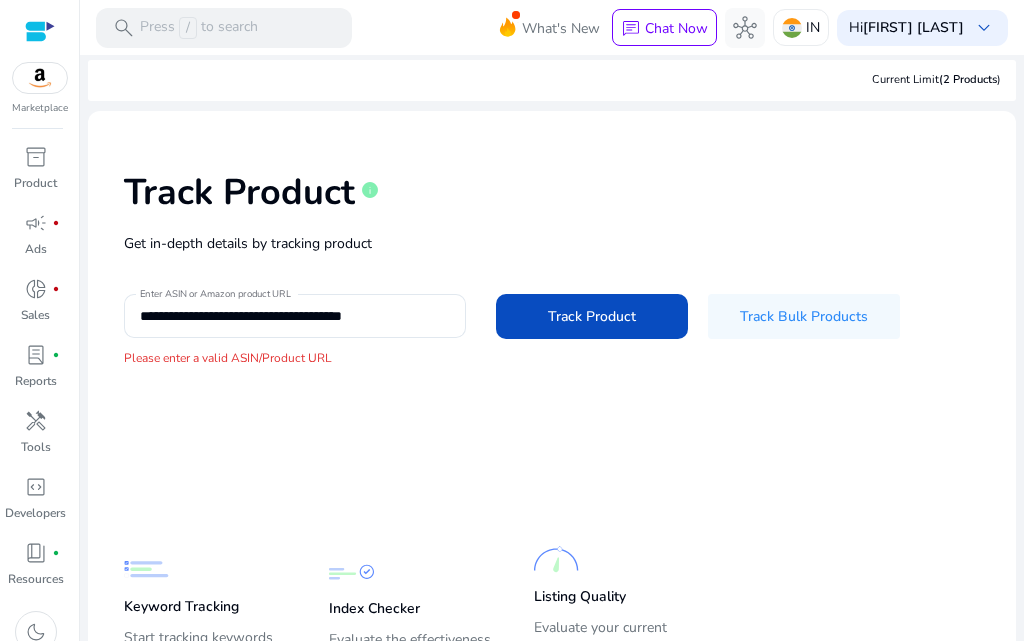 scroll, scrollTop: 0, scrollLeft: 0, axis: both 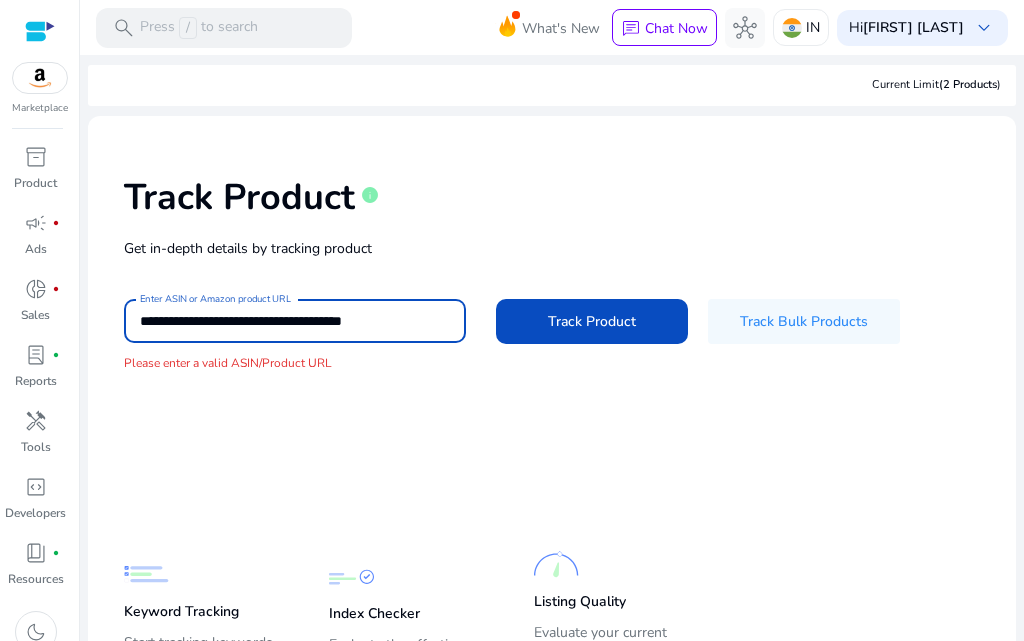 drag, startPoint x: 306, startPoint y: 318, endPoint x: 109, endPoint y: 324, distance: 197.09135 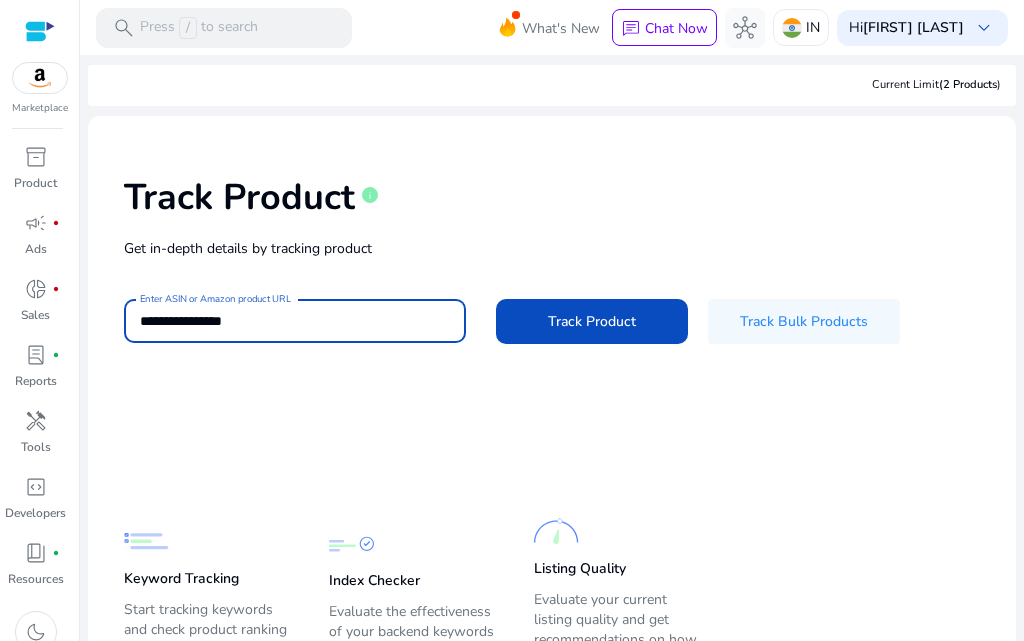 drag, startPoint x: 283, startPoint y: 322, endPoint x: 233, endPoint y: 319, distance: 50.08992 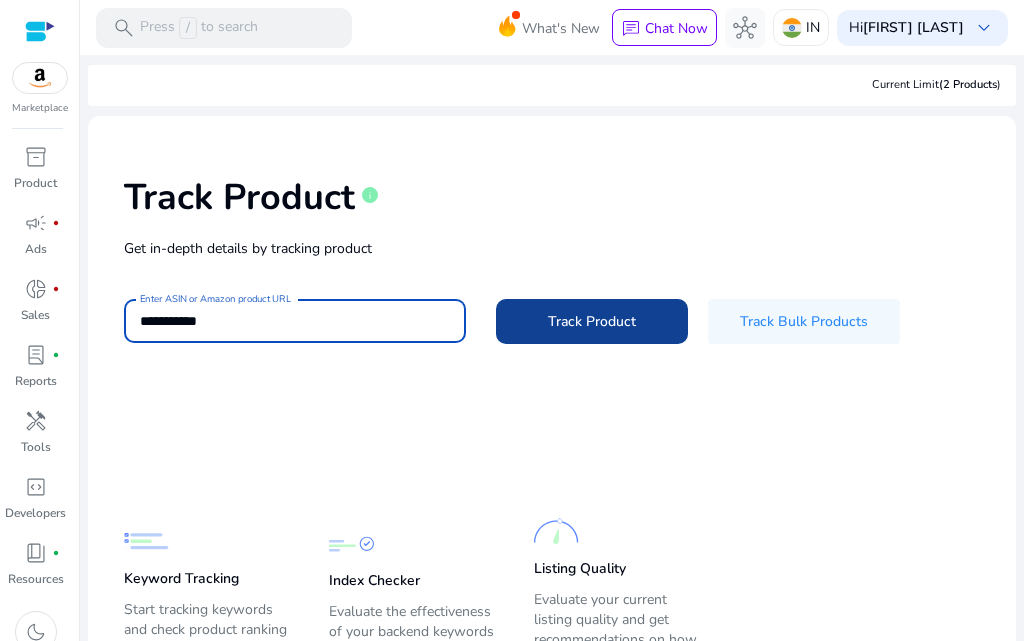 type on "**********" 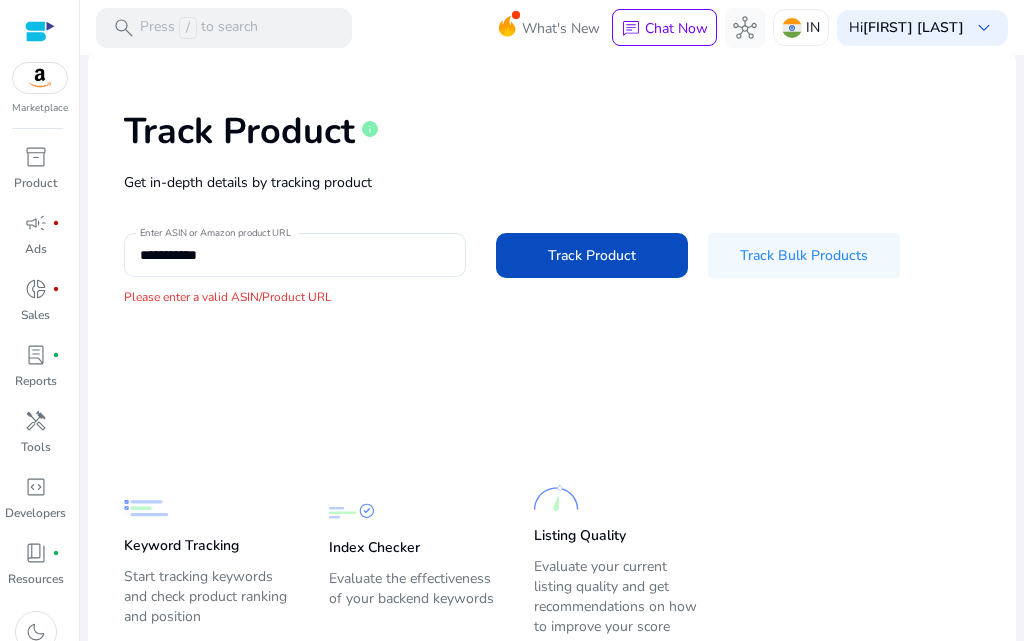 scroll, scrollTop: 100, scrollLeft: 0, axis: vertical 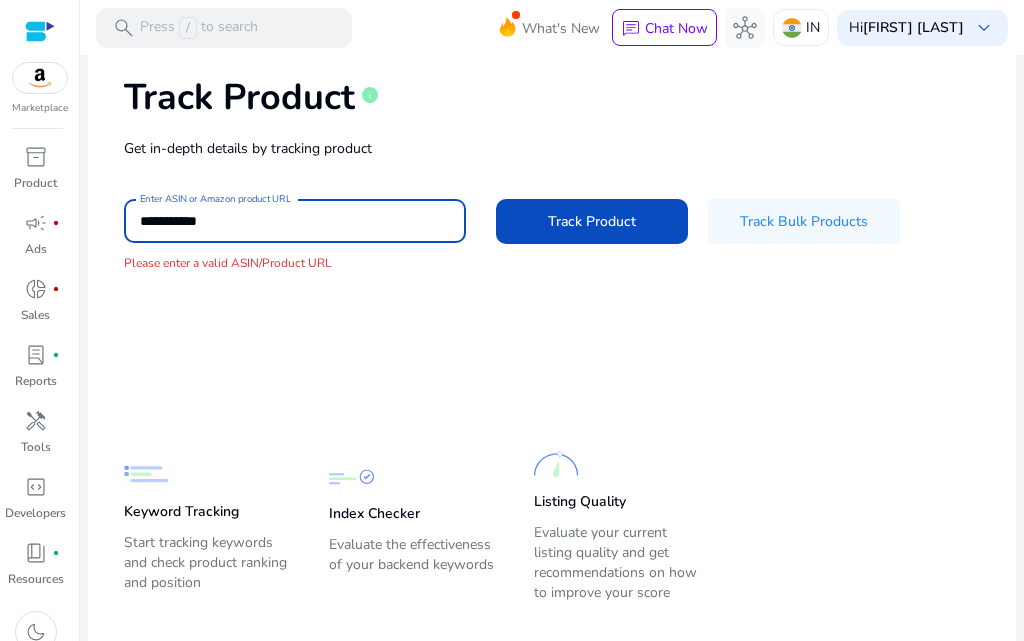 click on "**********" at bounding box center [295, 221] 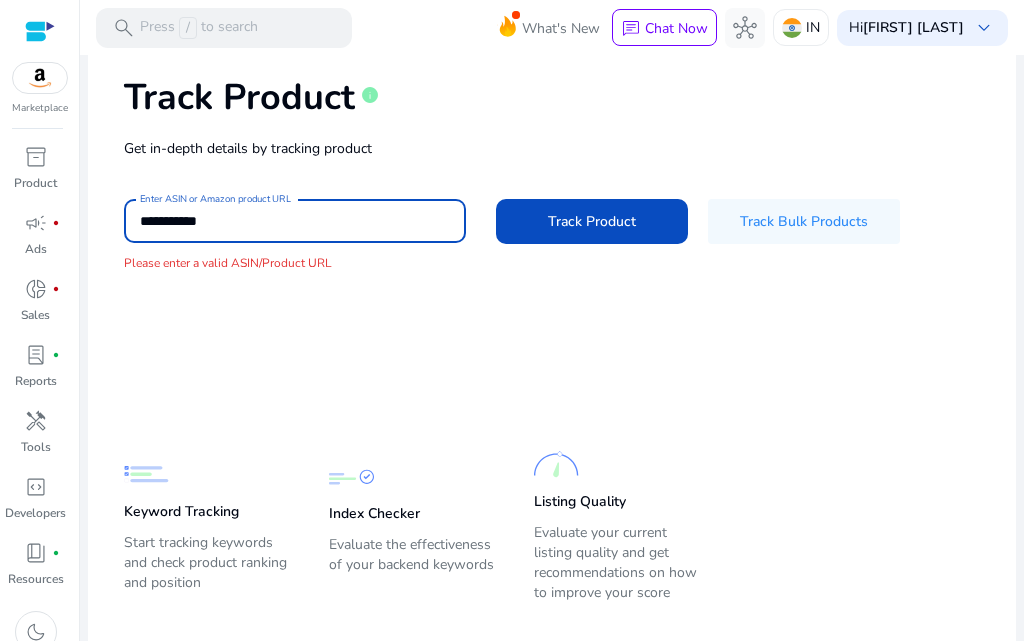 click on "**********" at bounding box center [295, 221] 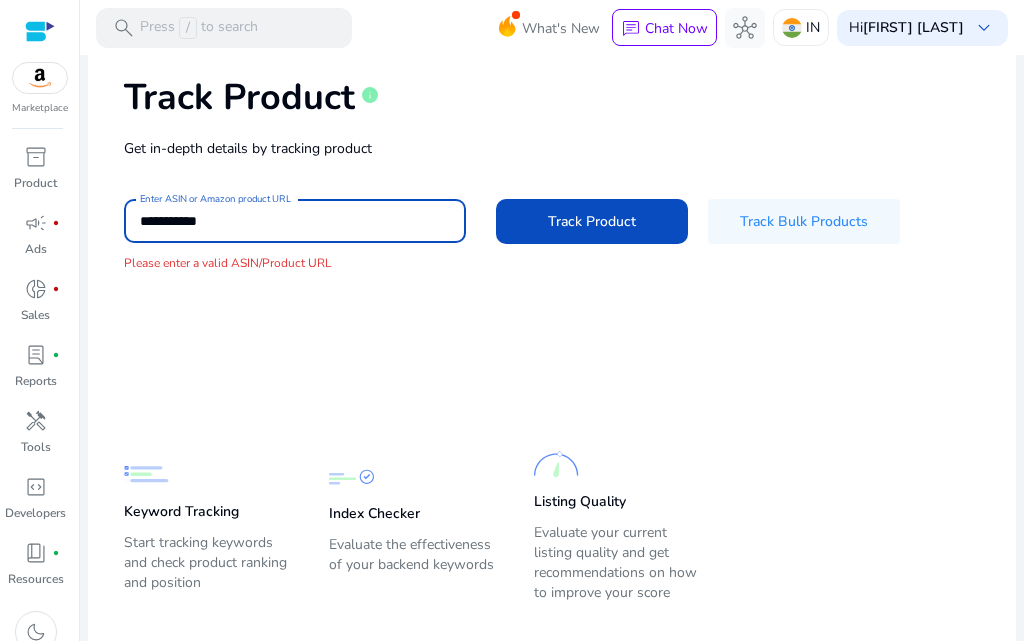click on "Track Product" 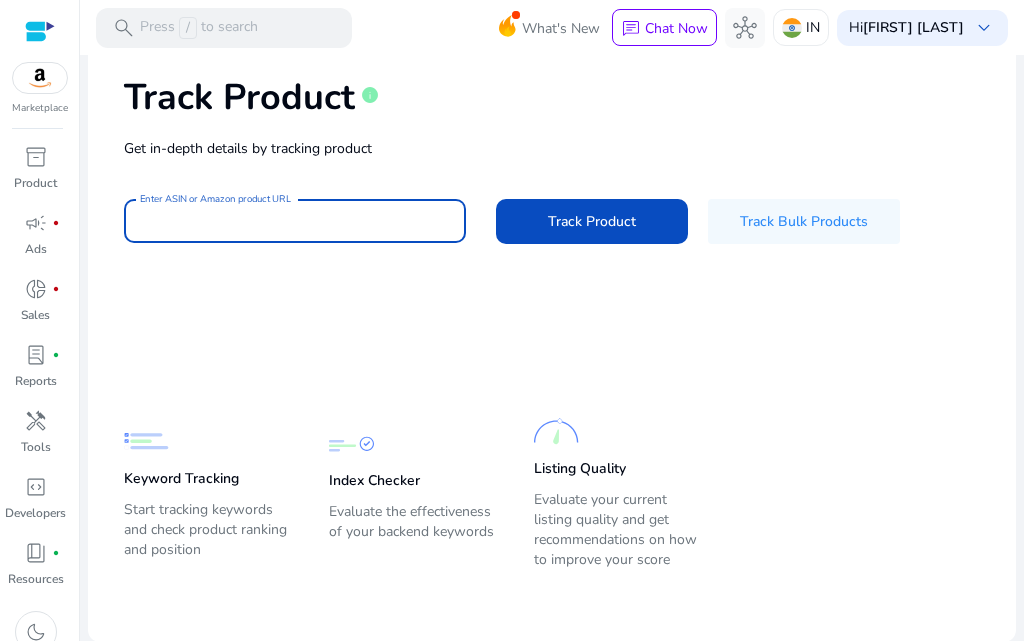 paste on "**********" 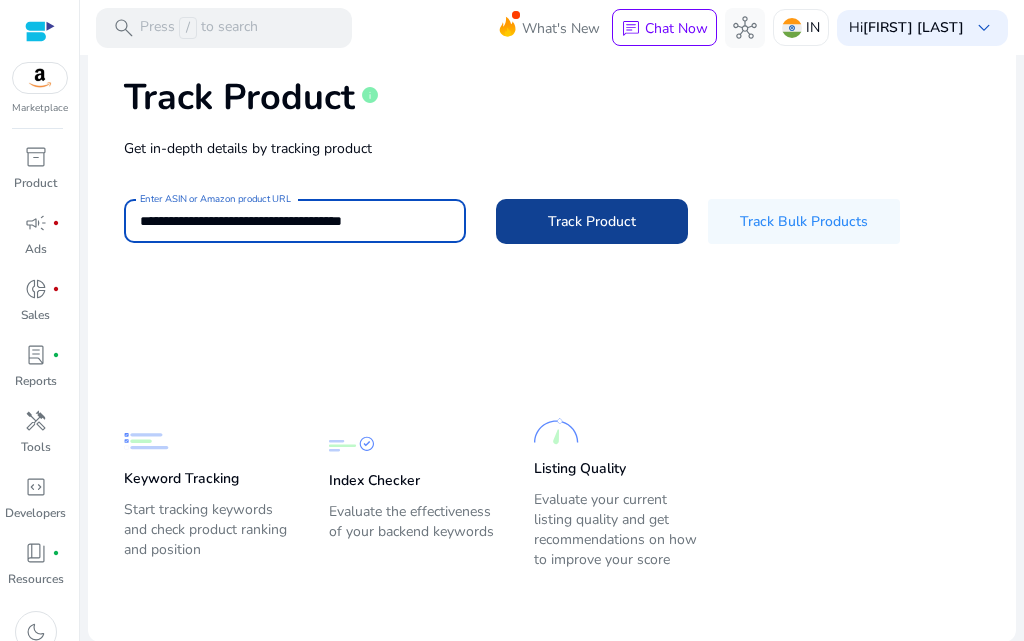 type on "**********" 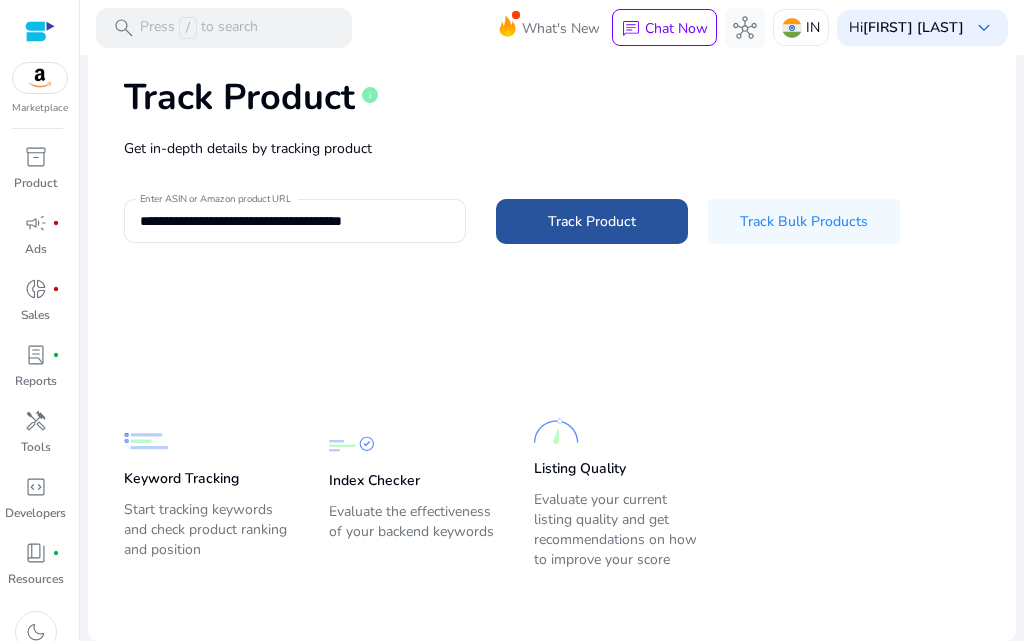 click on "Track Product" 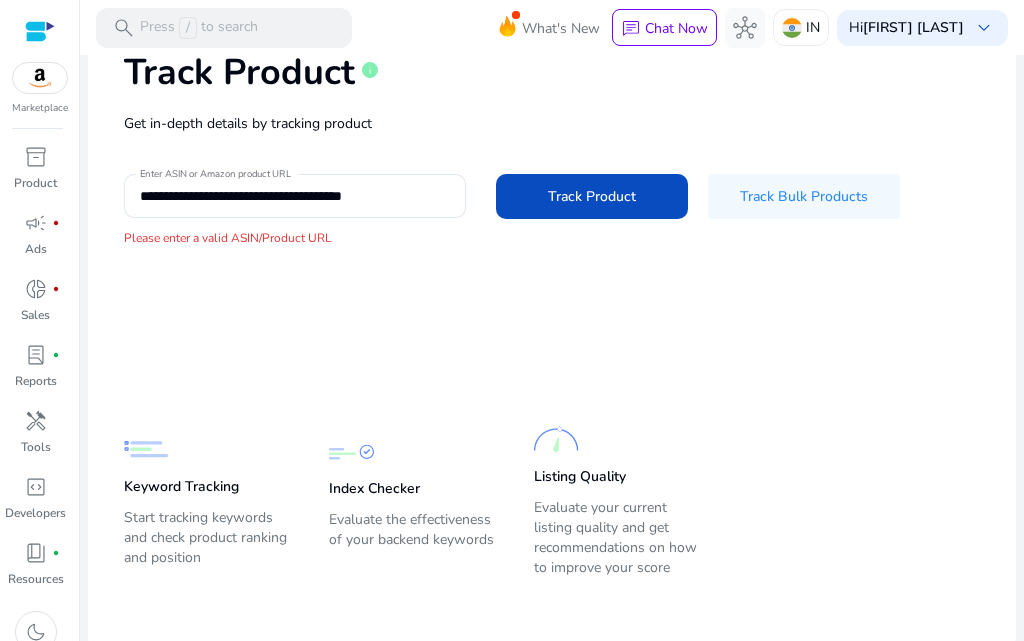scroll, scrollTop: 133, scrollLeft: 0, axis: vertical 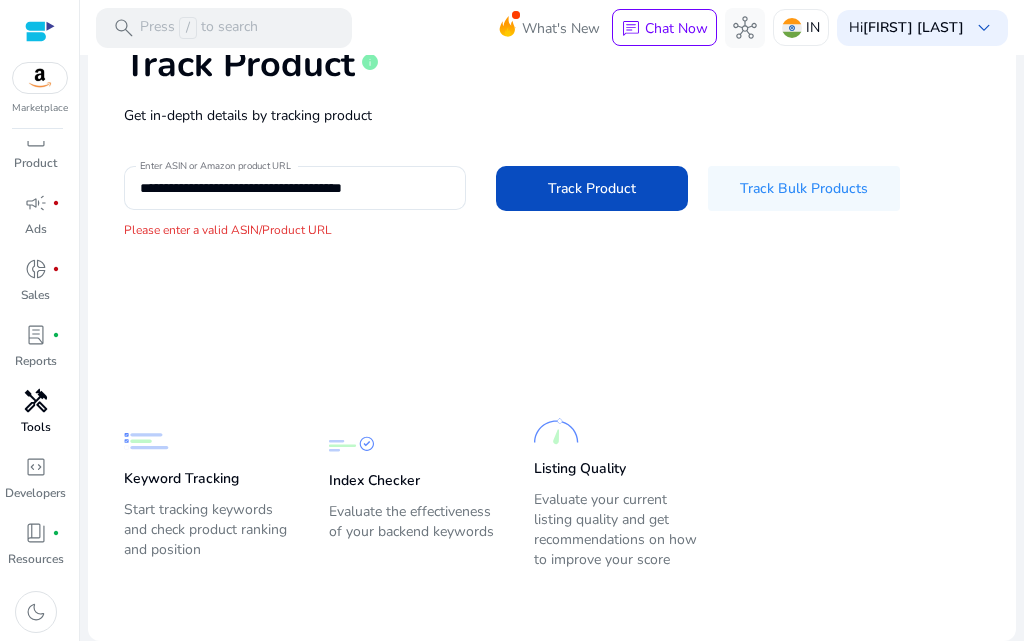 click on "handyman" at bounding box center [36, 401] 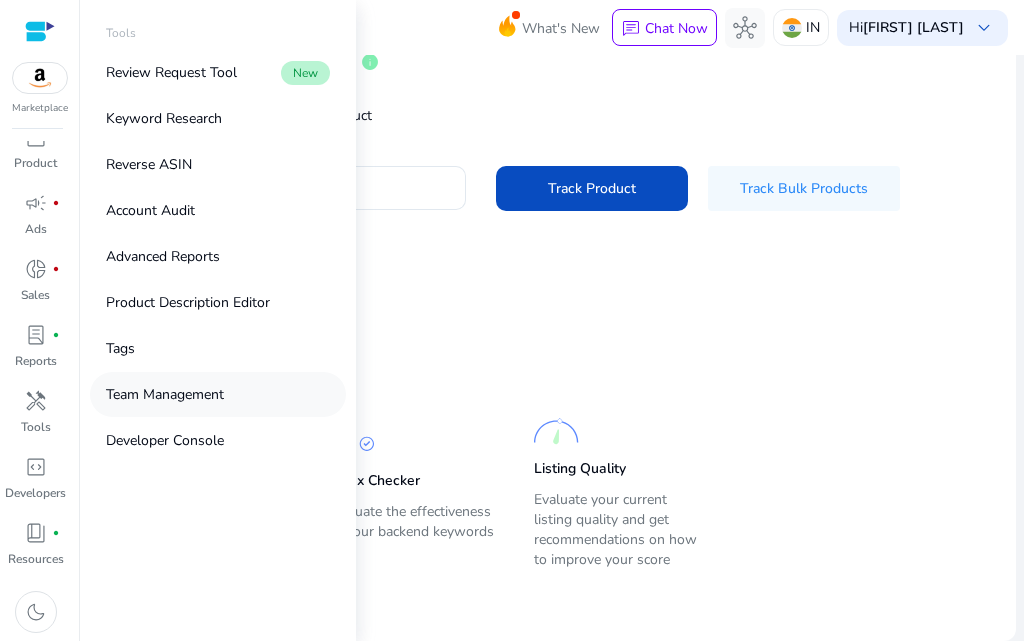 scroll, scrollTop: 0, scrollLeft: 0, axis: both 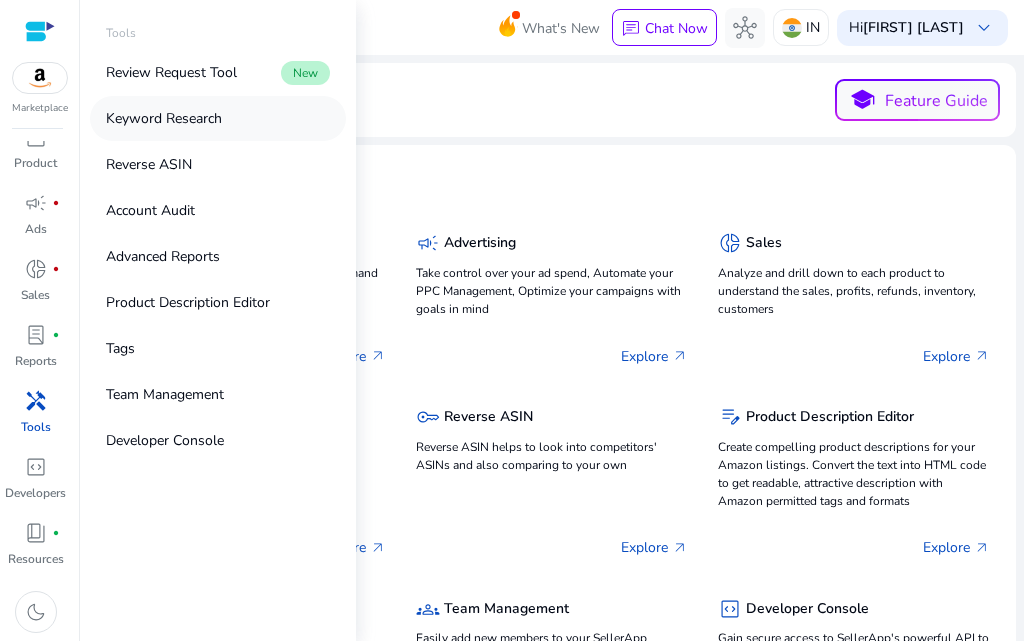 click on "Keyword Research" at bounding box center (218, 118) 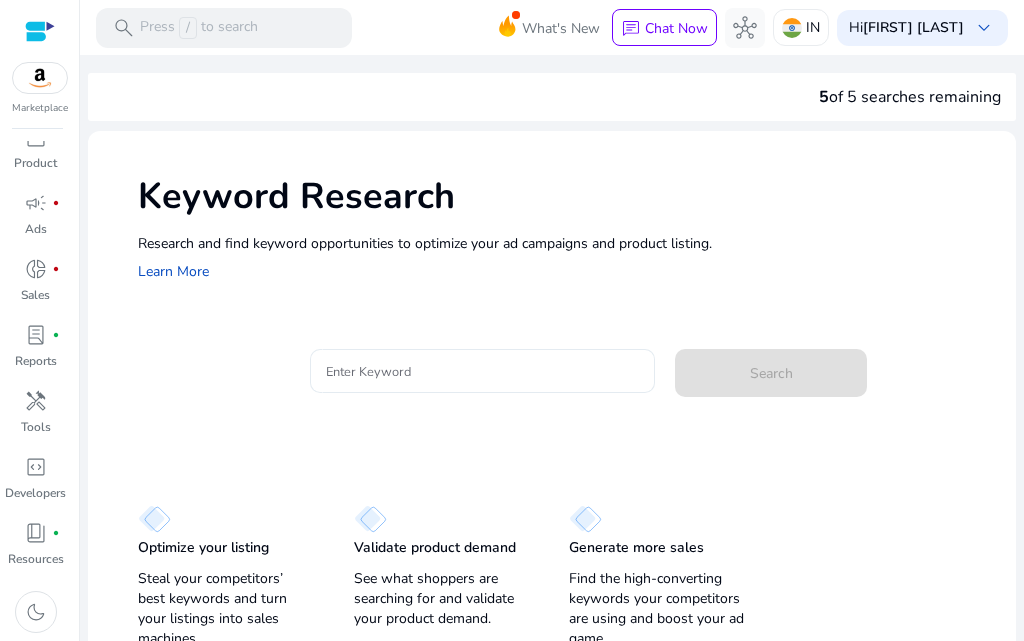 scroll, scrollTop: 14, scrollLeft: 0, axis: vertical 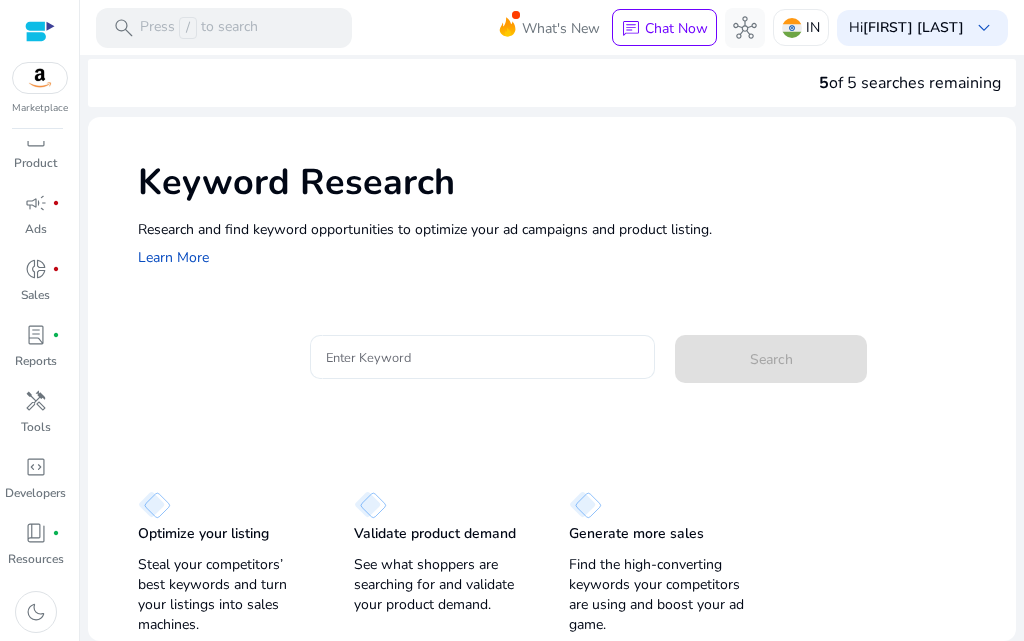 click on "Enter Keyword" at bounding box center (482, 357) 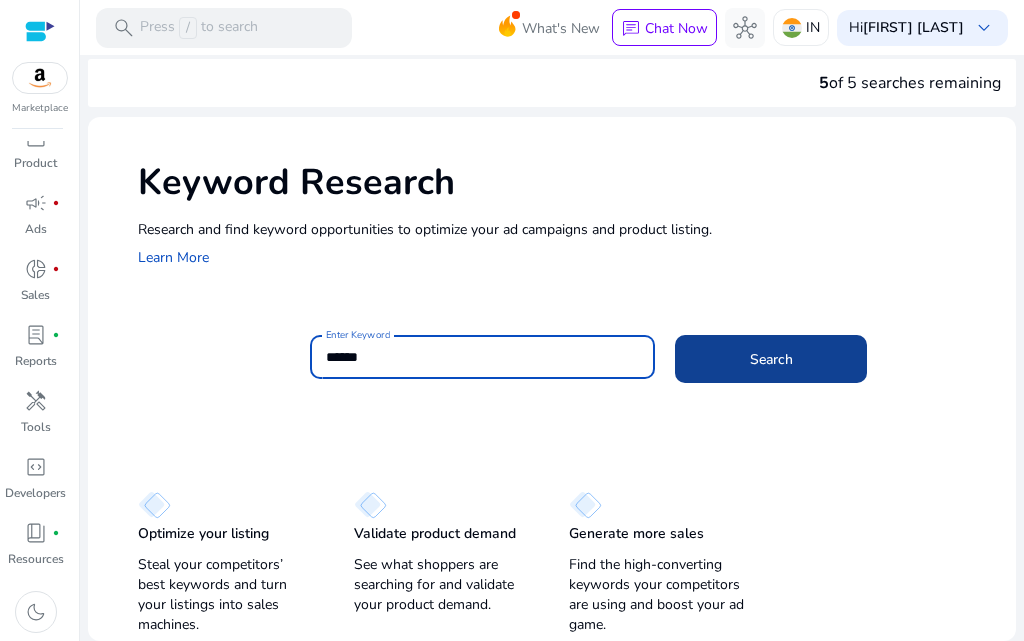paste on "**" 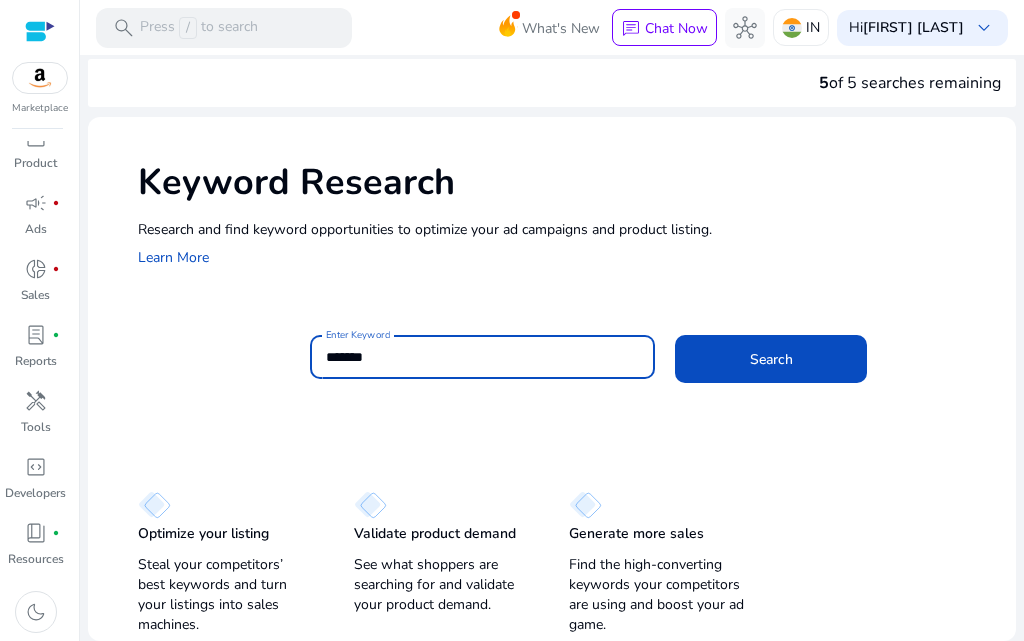 click on "*******" at bounding box center [482, 357] 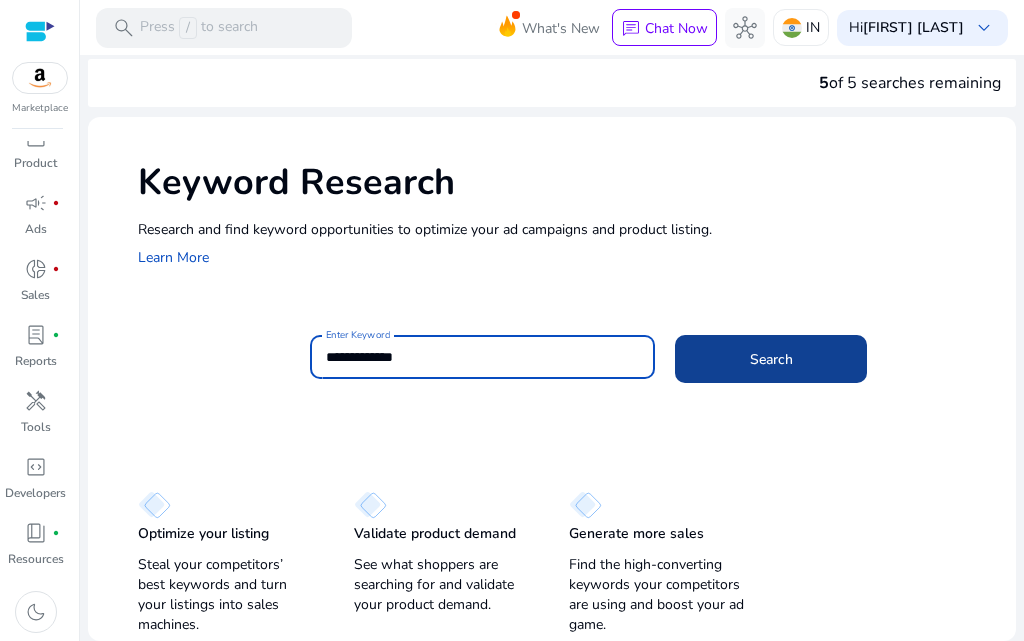 type on "**********" 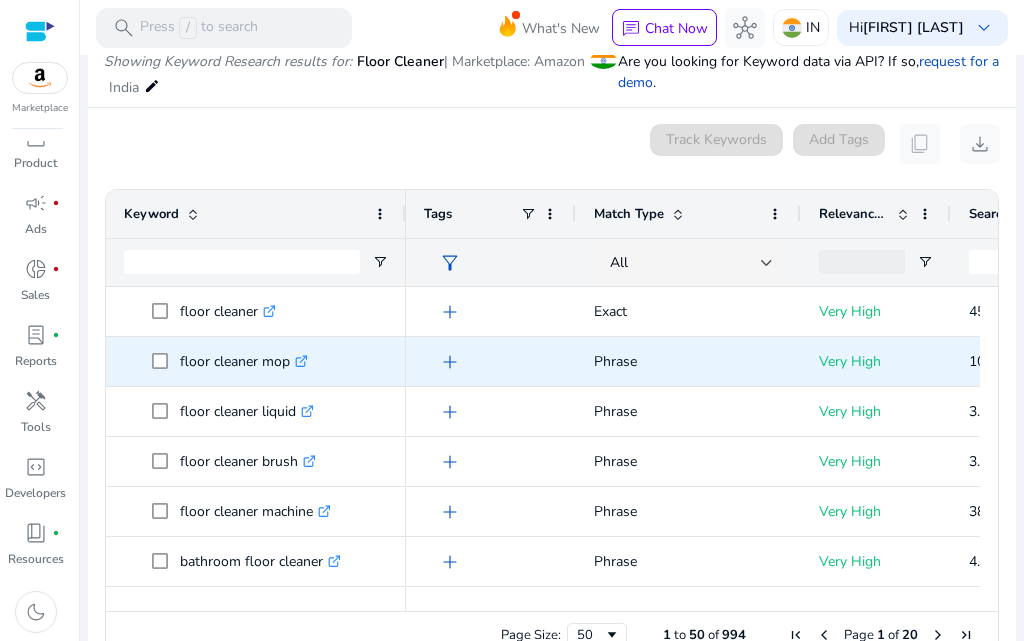scroll, scrollTop: 238, scrollLeft: 0, axis: vertical 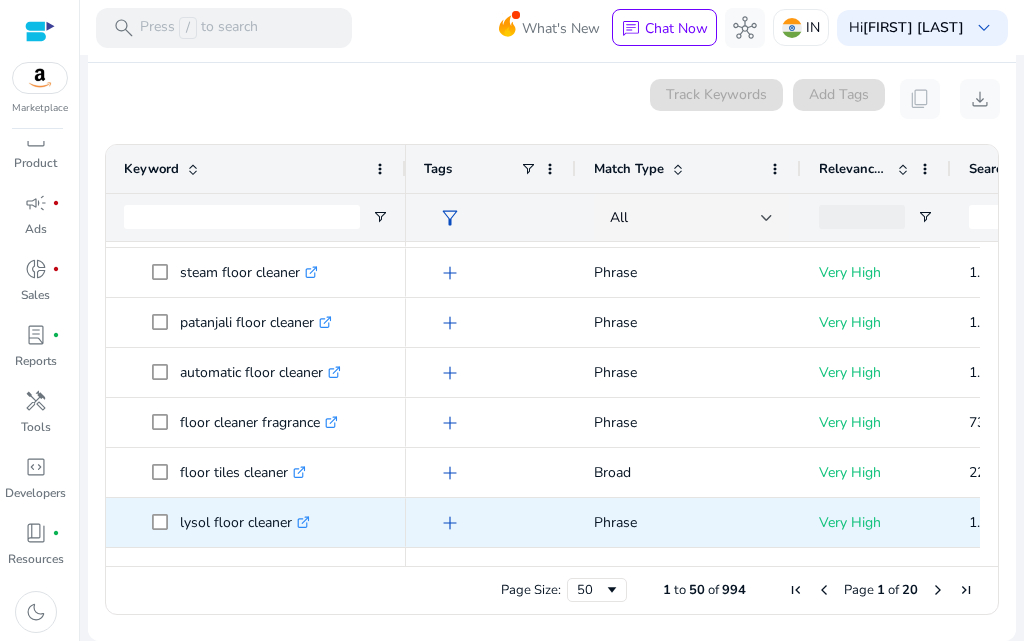 type 